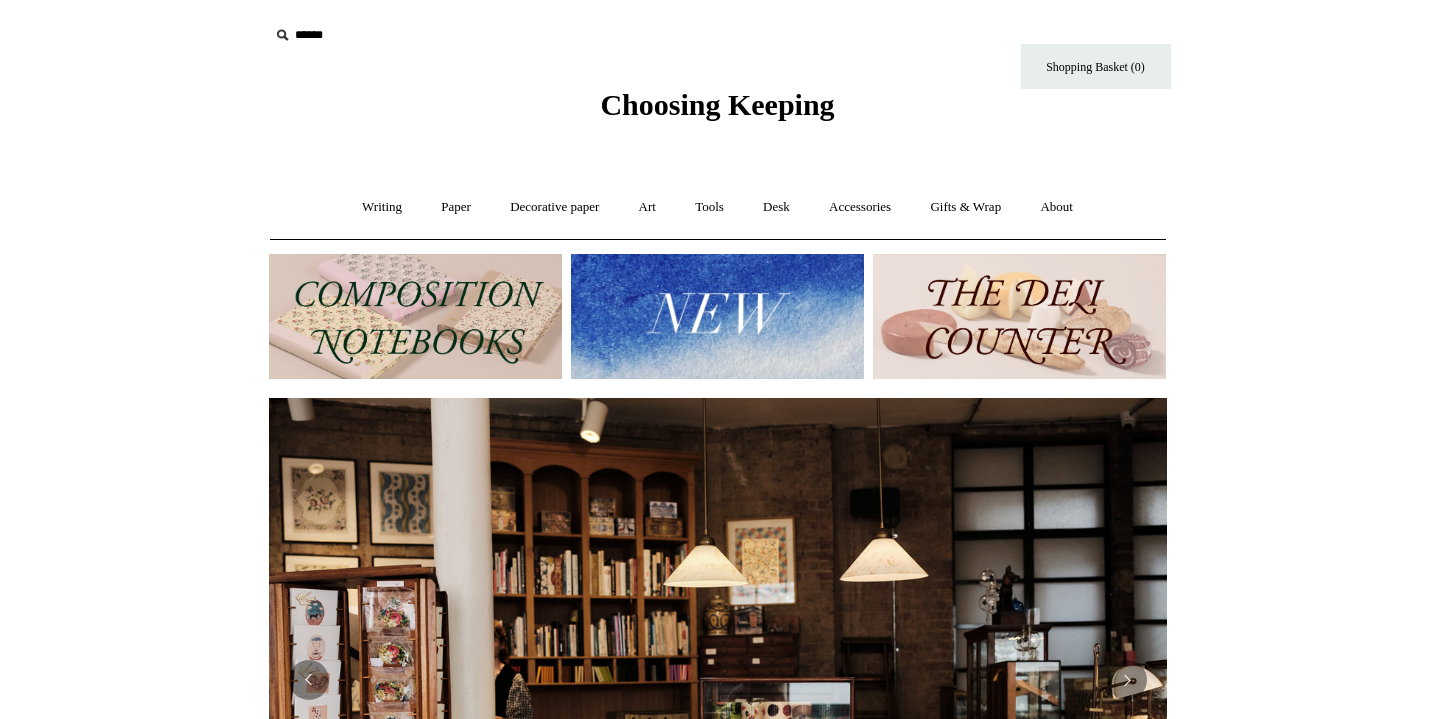 scroll, scrollTop: 0, scrollLeft: 0, axis: both 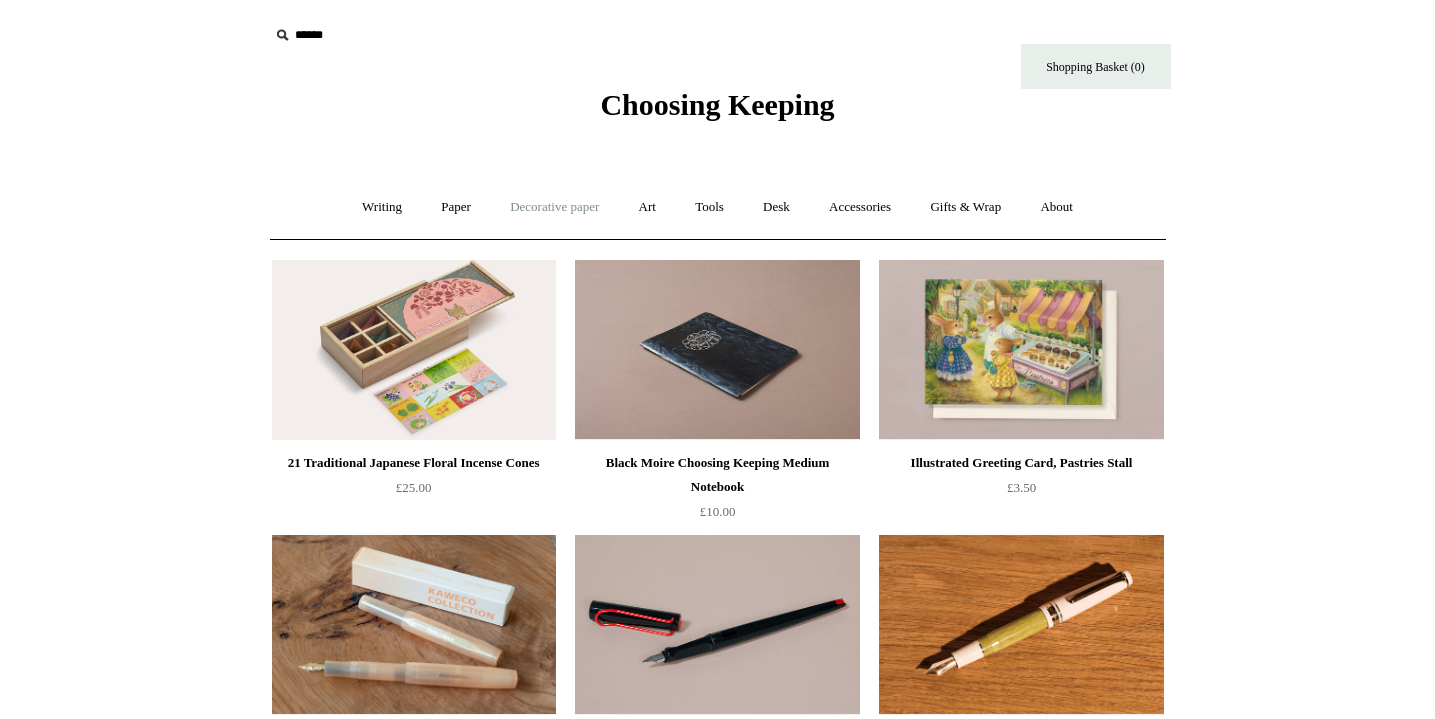 click on "Decorative paper +" at bounding box center [554, 207] 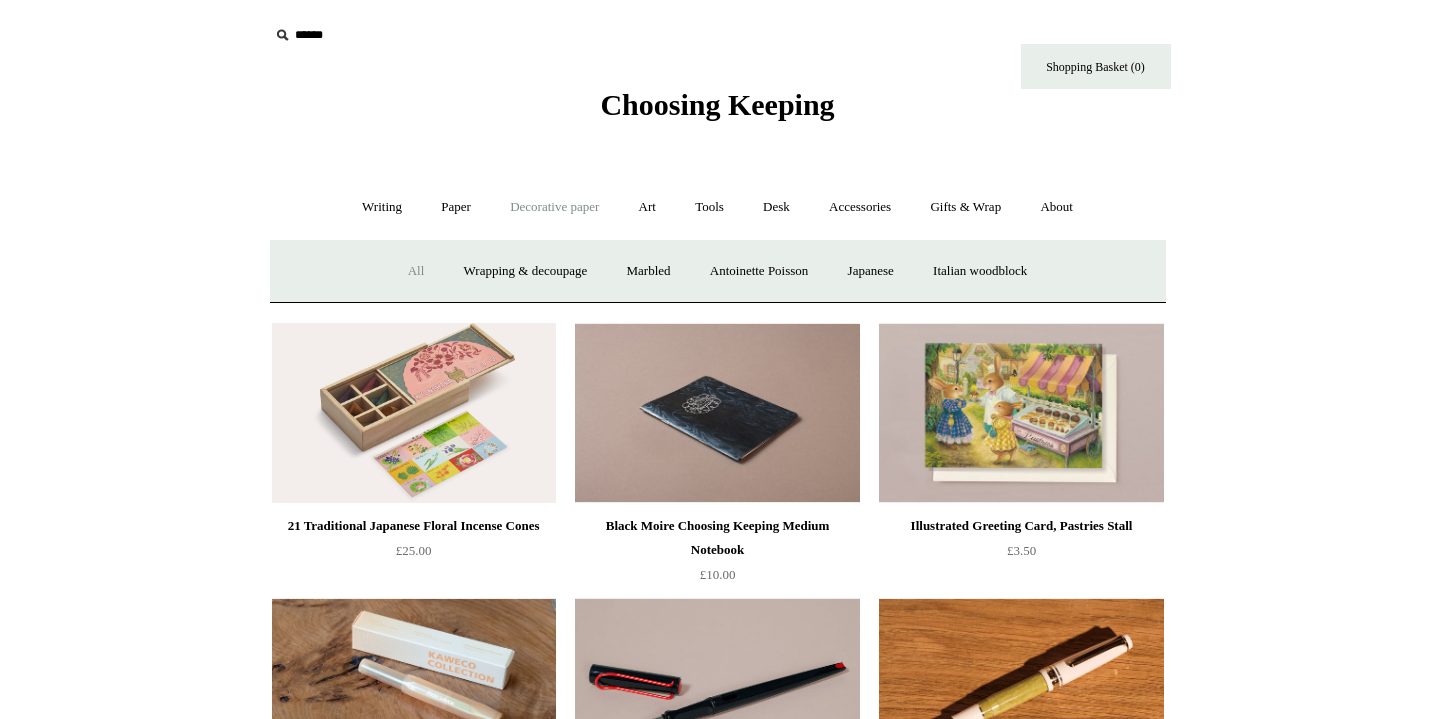 click on "All" at bounding box center [416, 271] 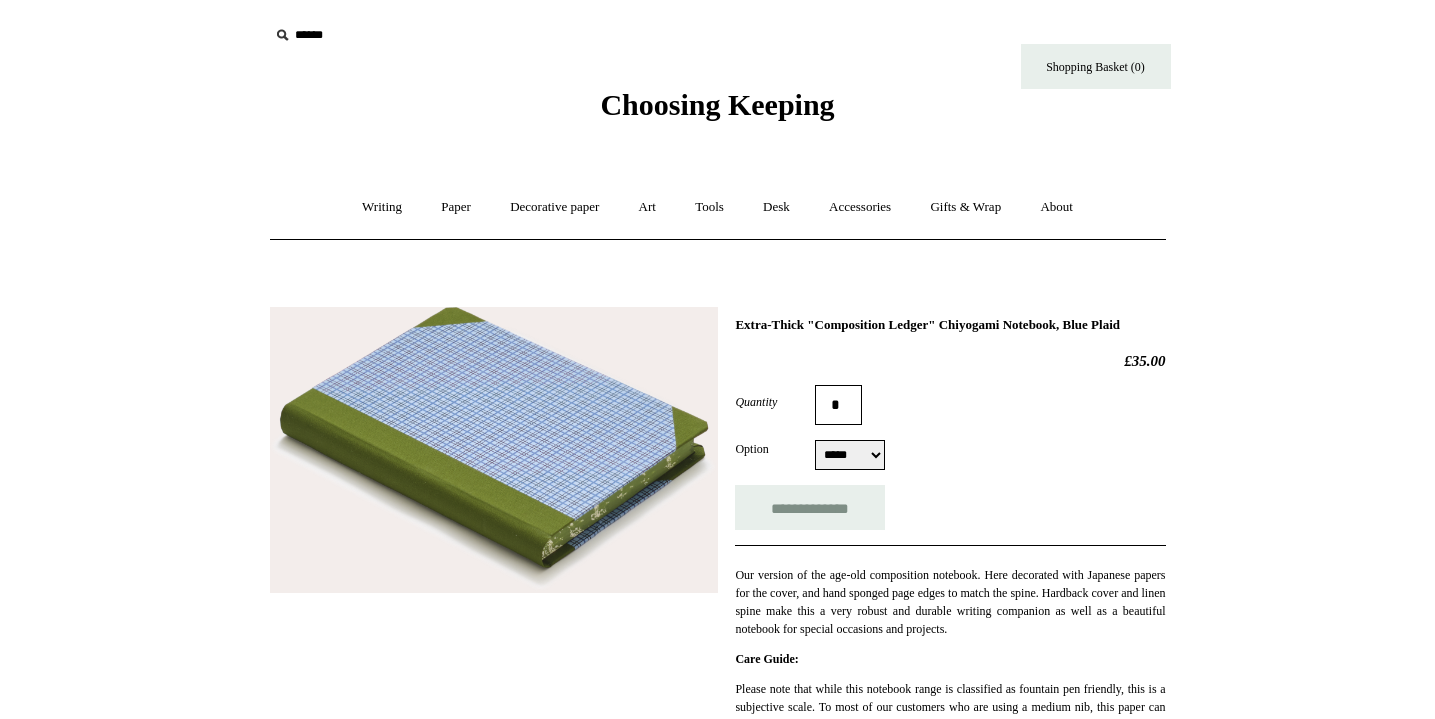 scroll, scrollTop: 0, scrollLeft: 0, axis: both 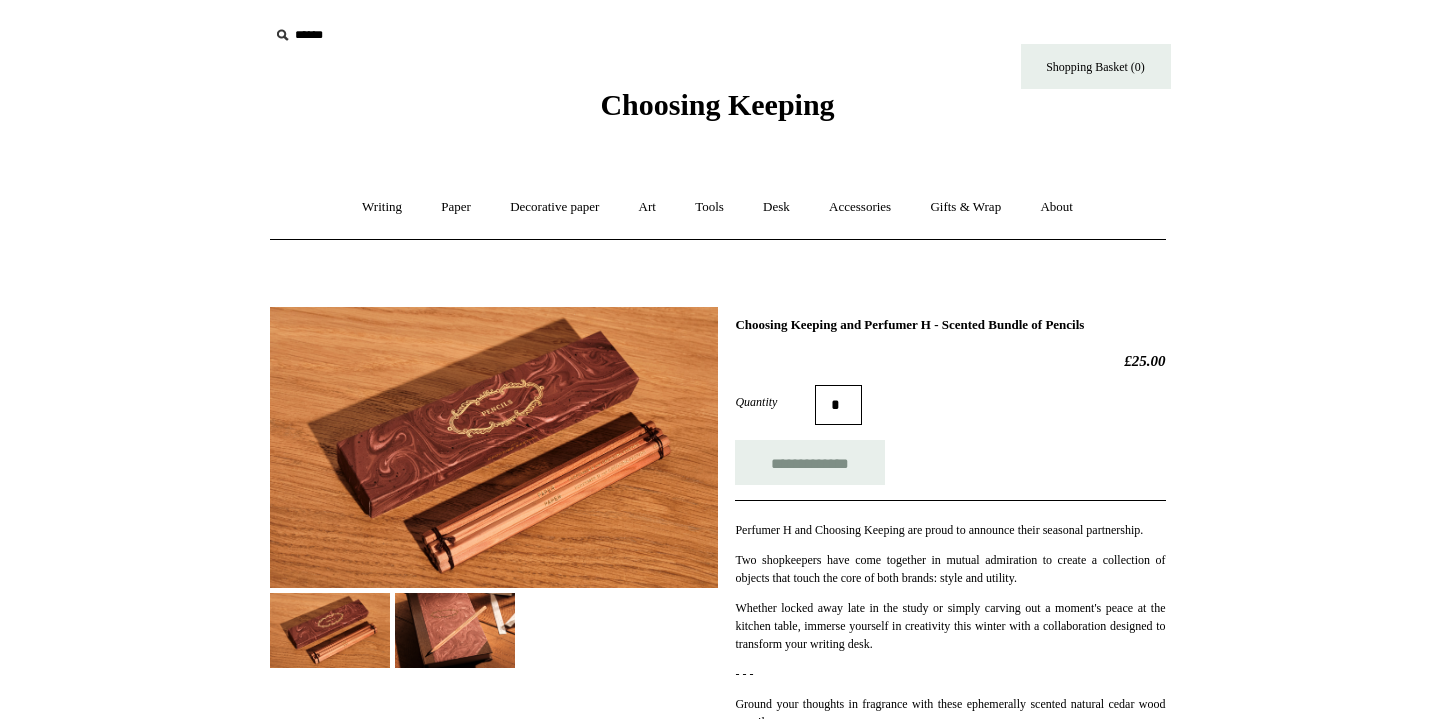 click at bounding box center (455, 630) 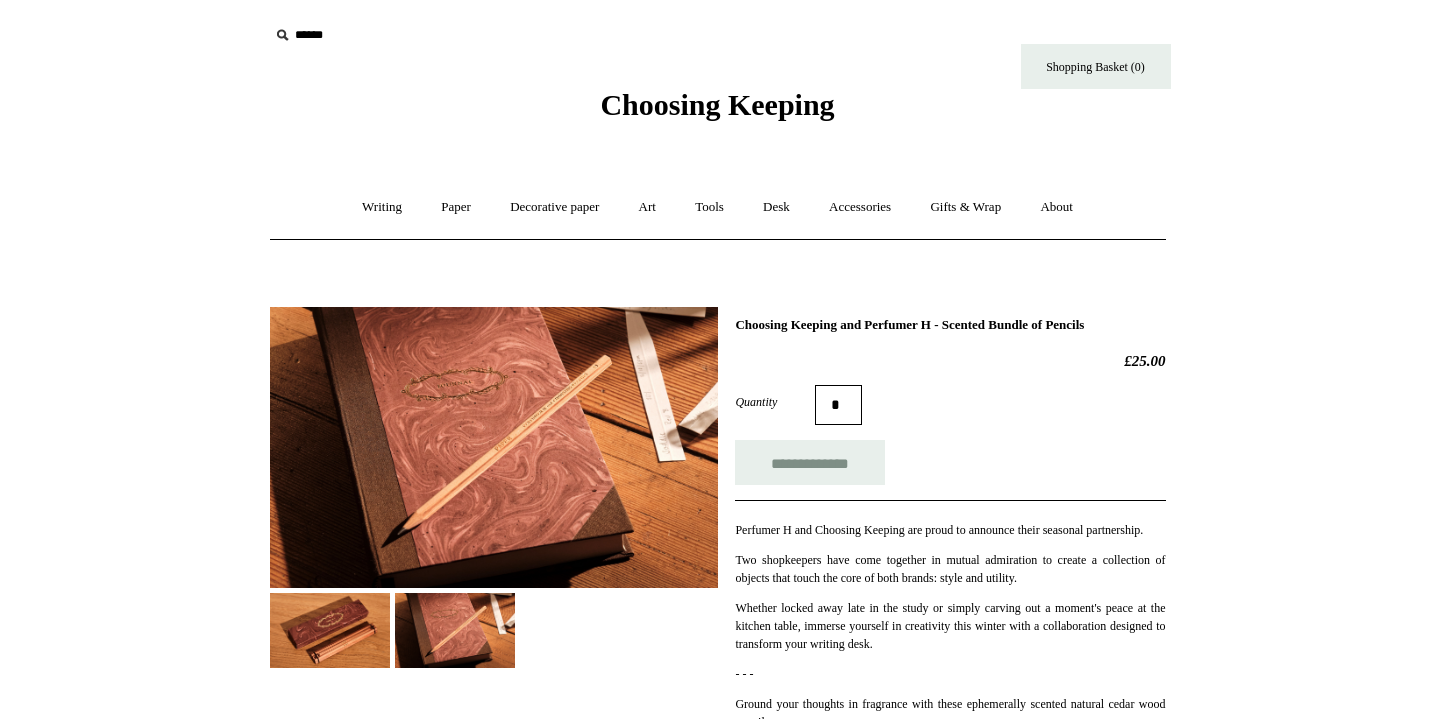click at bounding box center [330, 630] 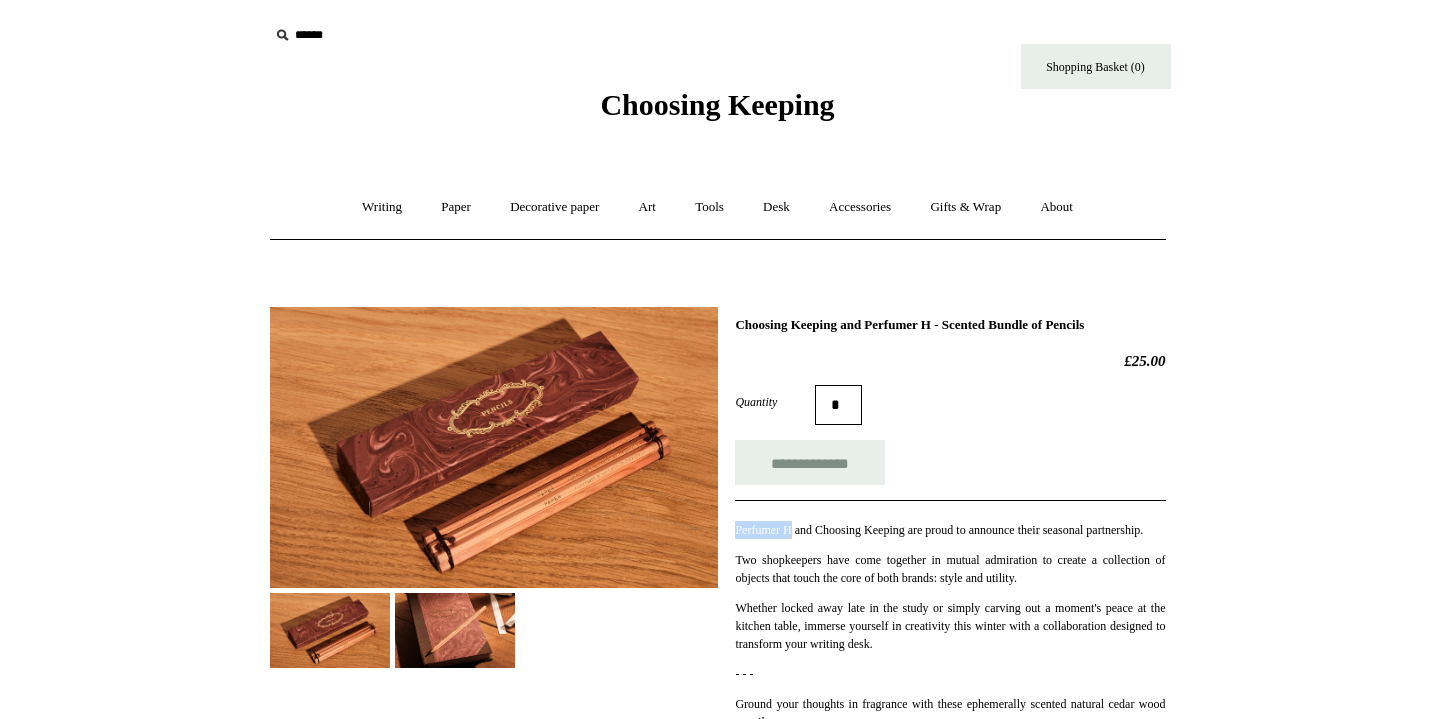drag, startPoint x: 737, startPoint y: 525, endPoint x: 802, endPoint y: 532, distance: 65.37584 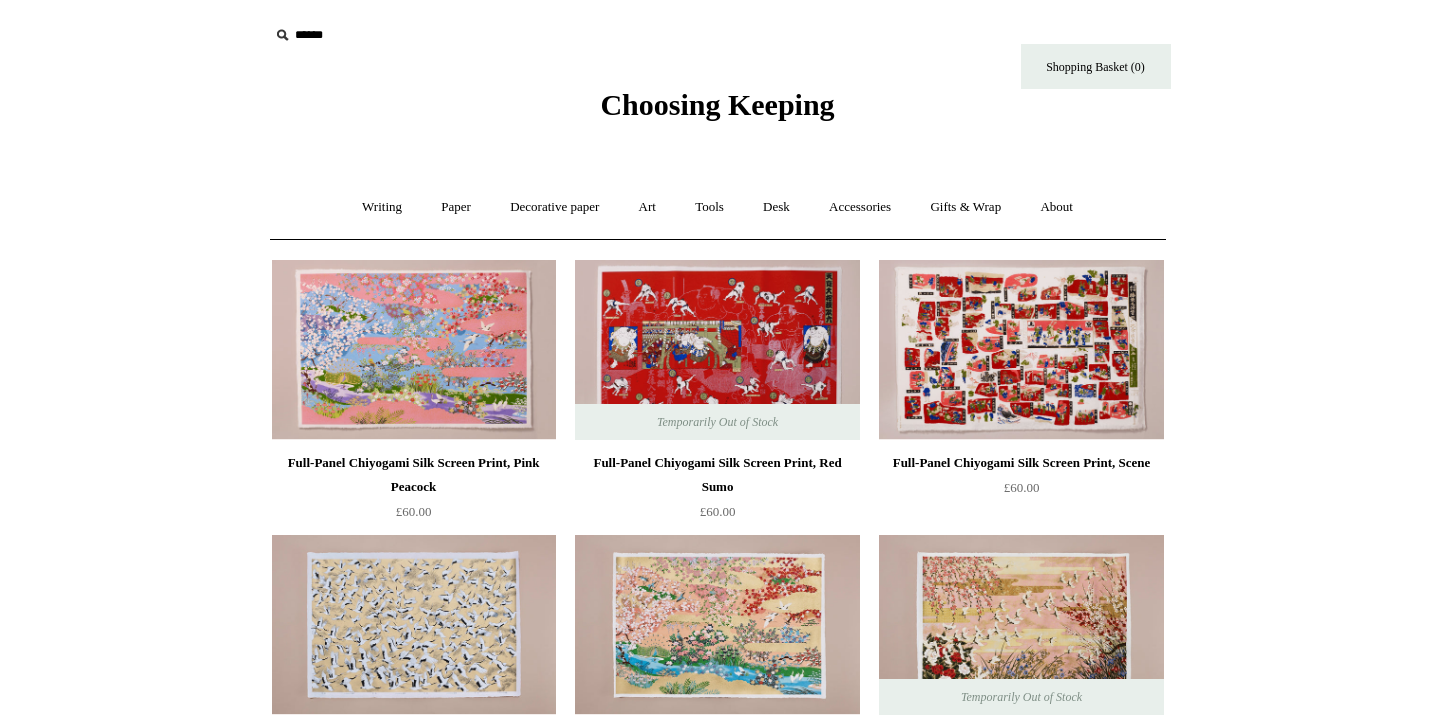 scroll, scrollTop: 0, scrollLeft: 0, axis: both 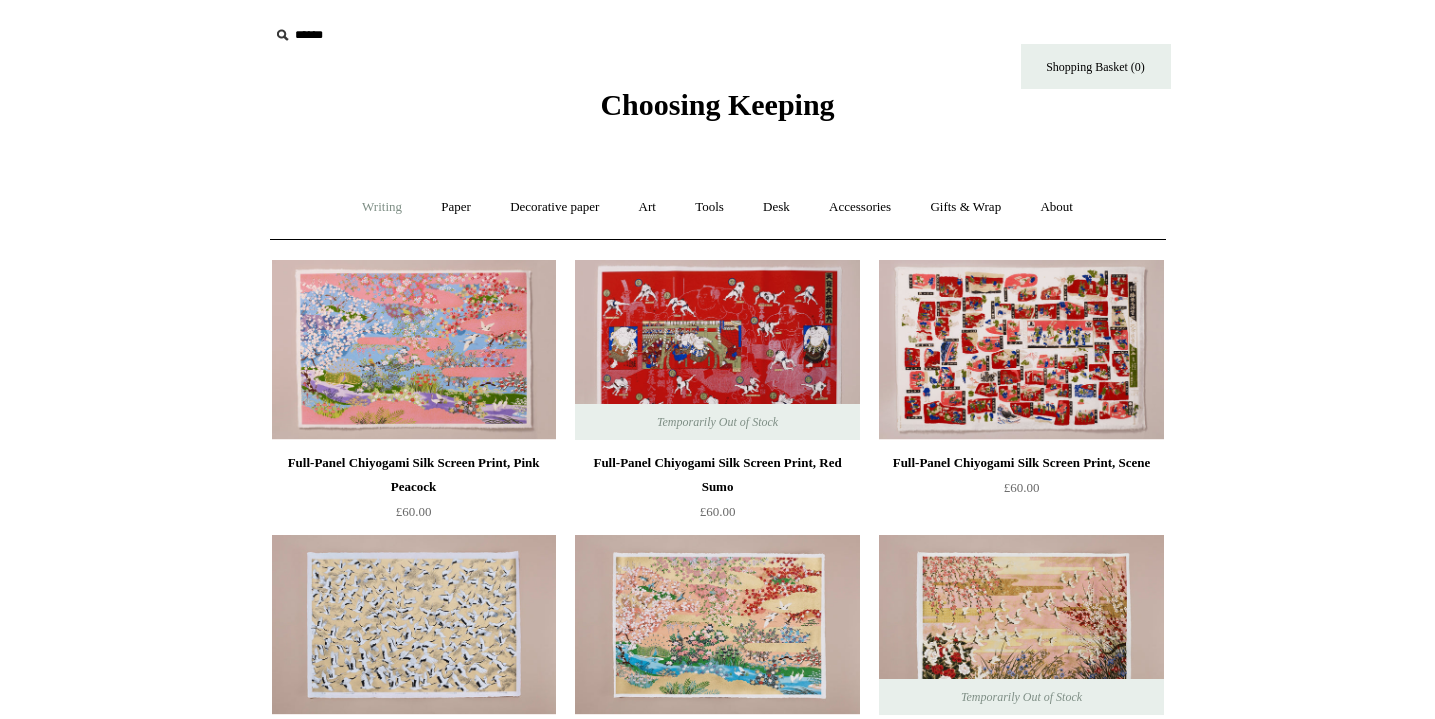 click on "Writing +" at bounding box center [382, 207] 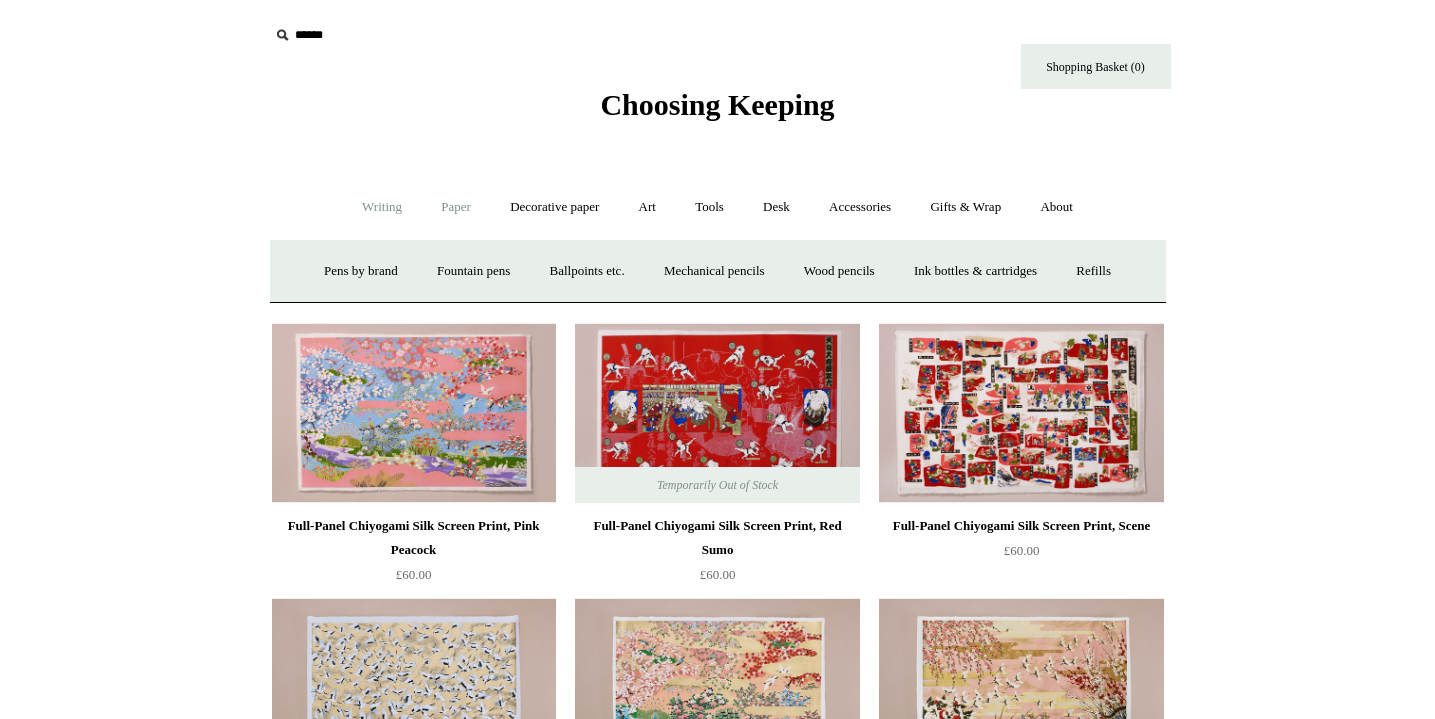 click on "Paper +" at bounding box center (456, 207) 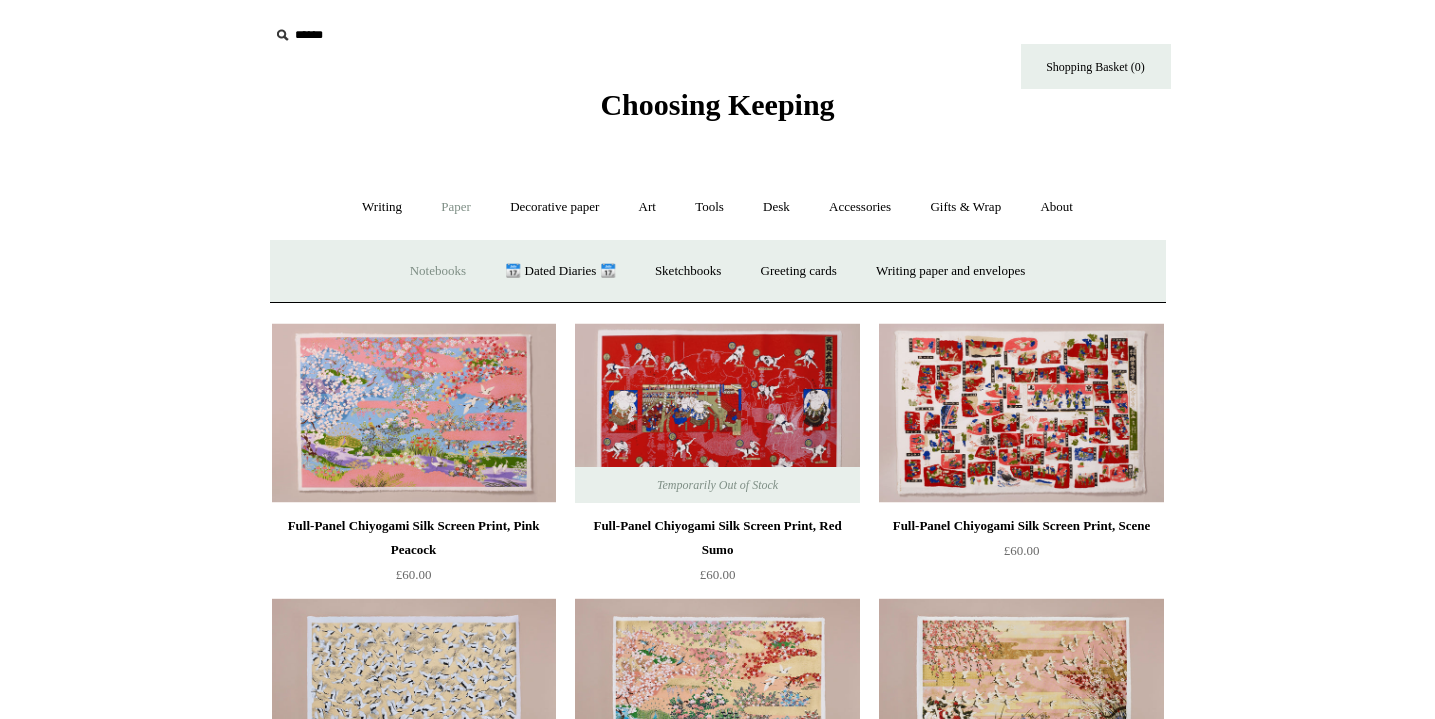 click on "Notebooks +" at bounding box center (438, 271) 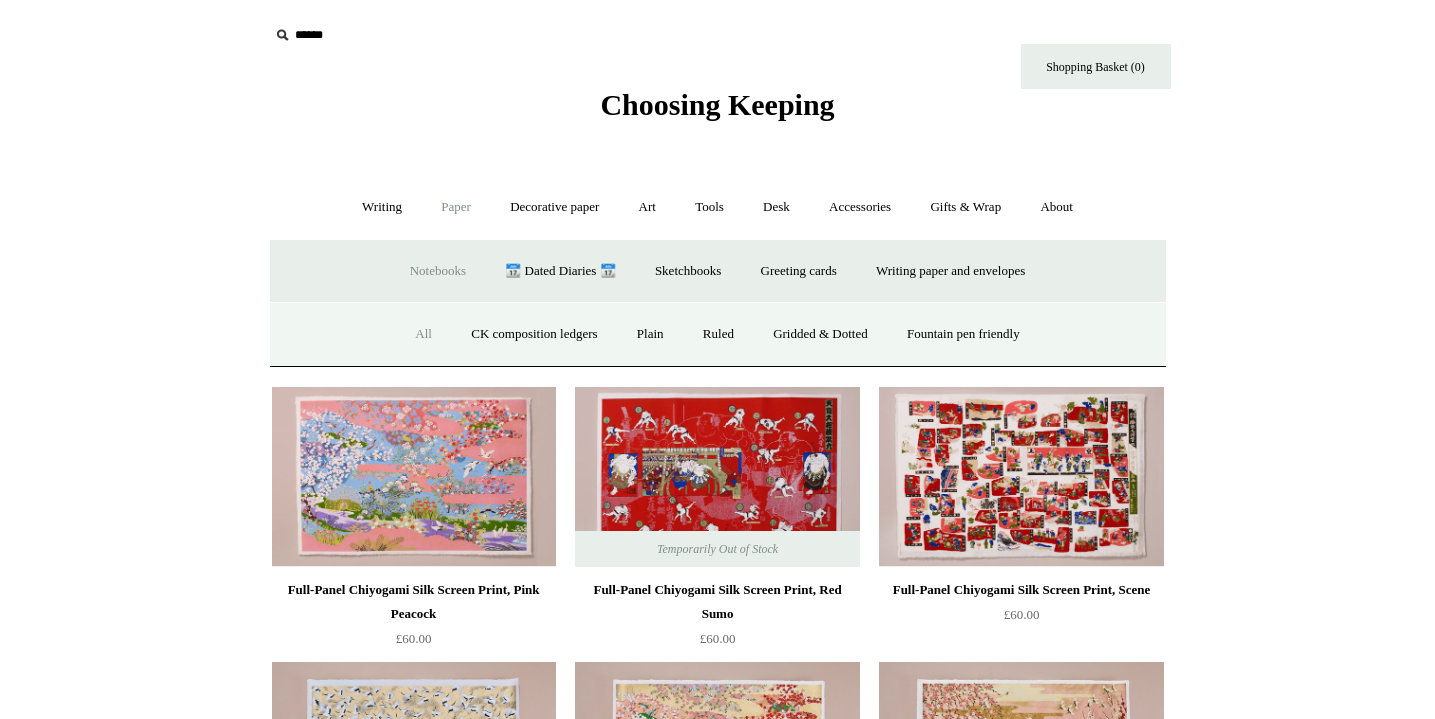 click on "All" at bounding box center [423, 334] 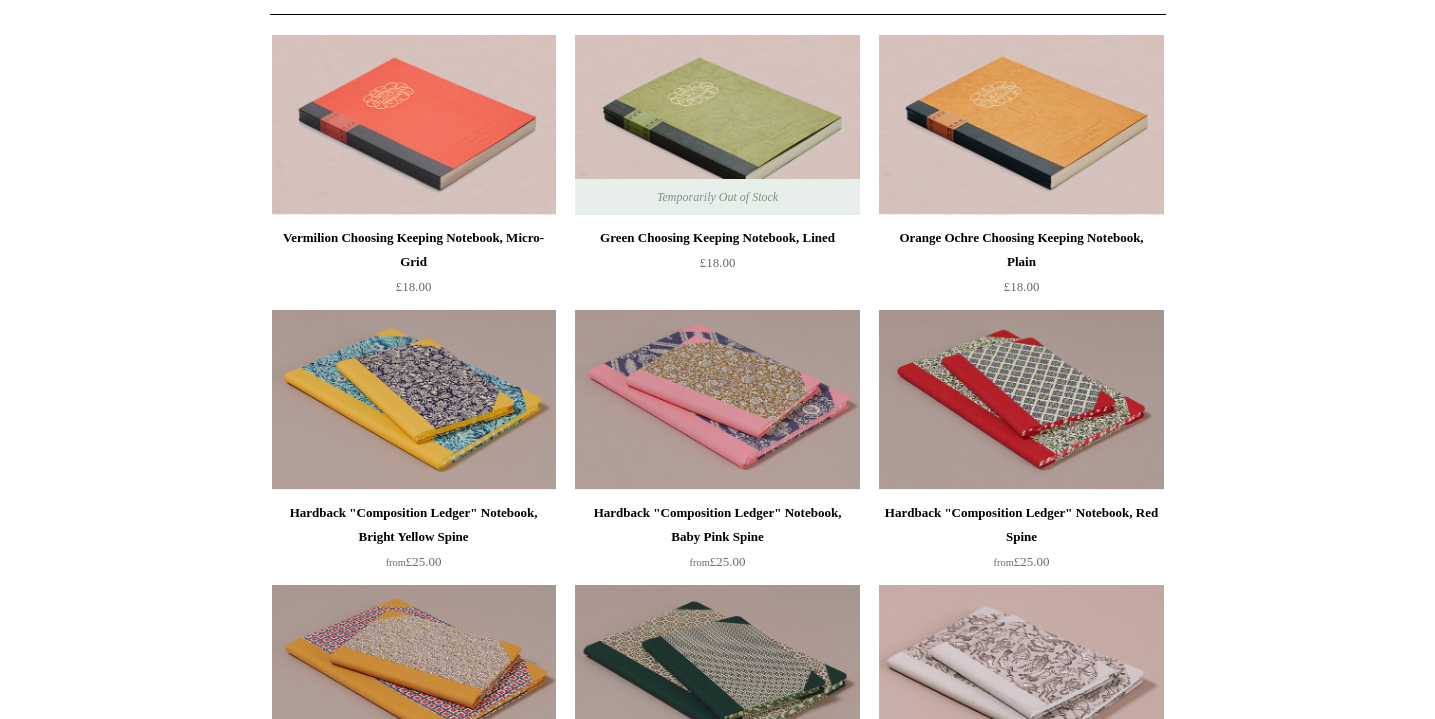 scroll, scrollTop: 226, scrollLeft: 0, axis: vertical 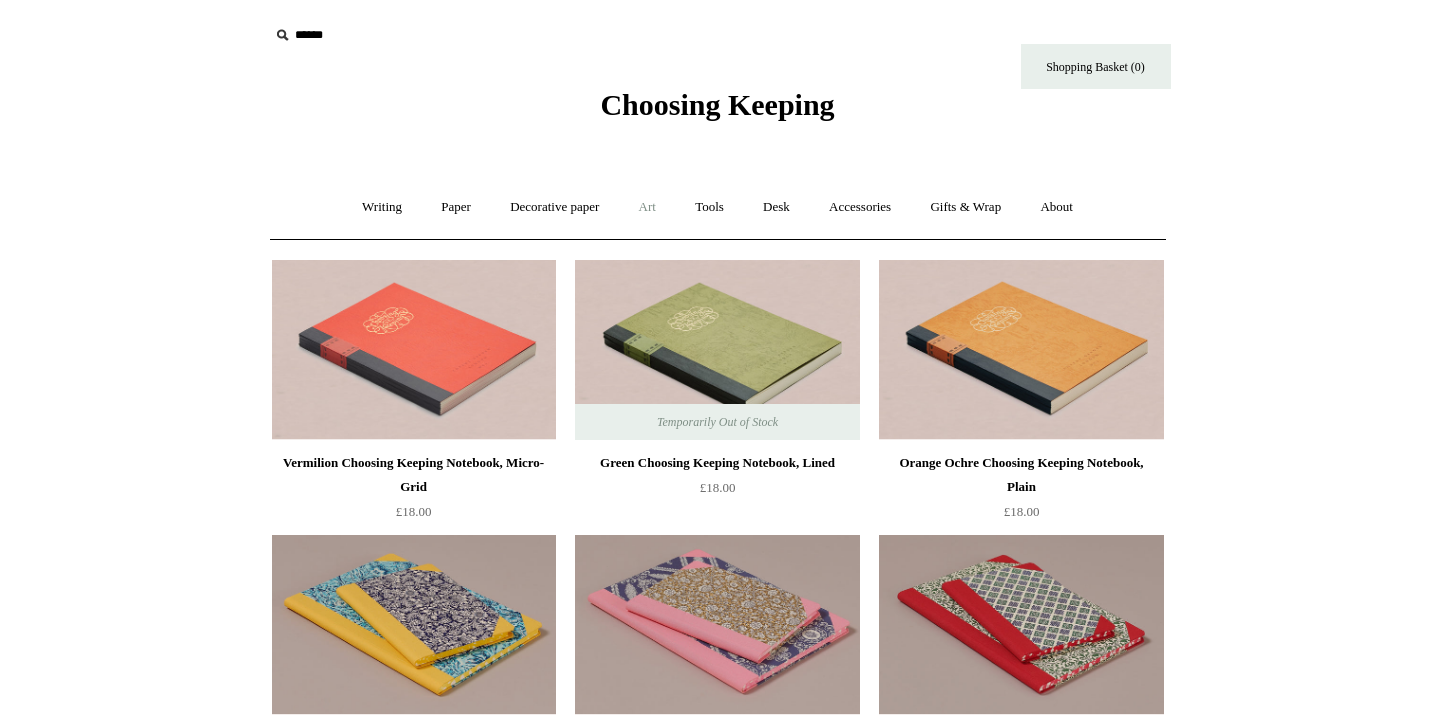 click on "Art +" at bounding box center [647, 207] 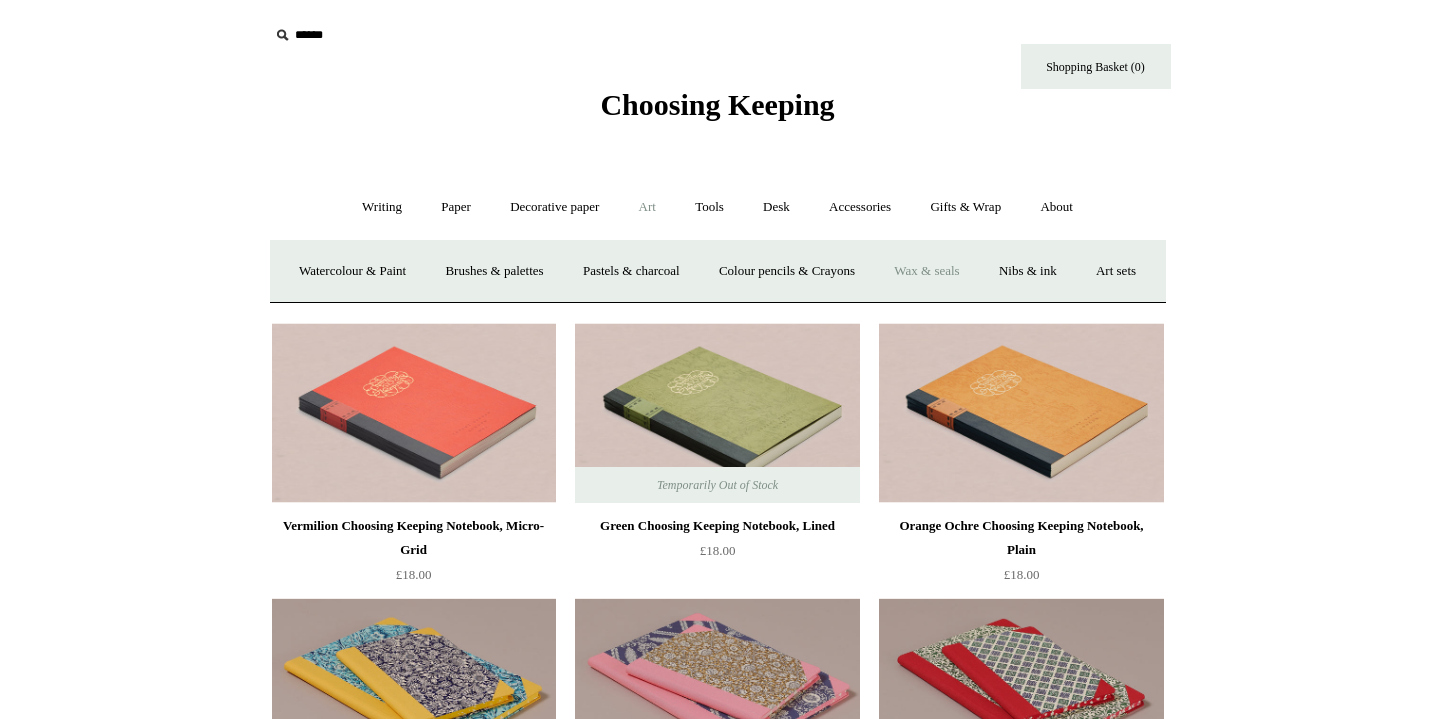 click on "Wax & seals" at bounding box center (926, 271) 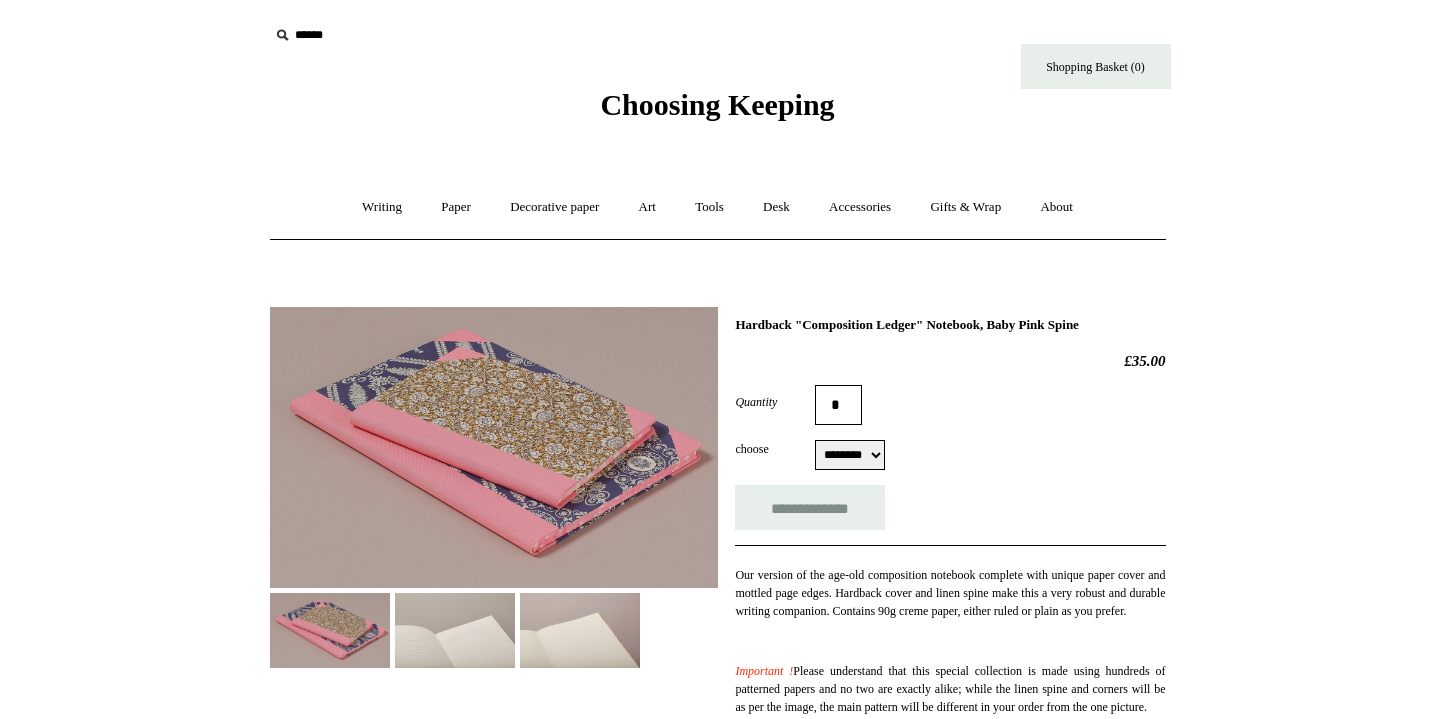 scroll, scrollTop: 0, scrollLeft: 0, axis: both 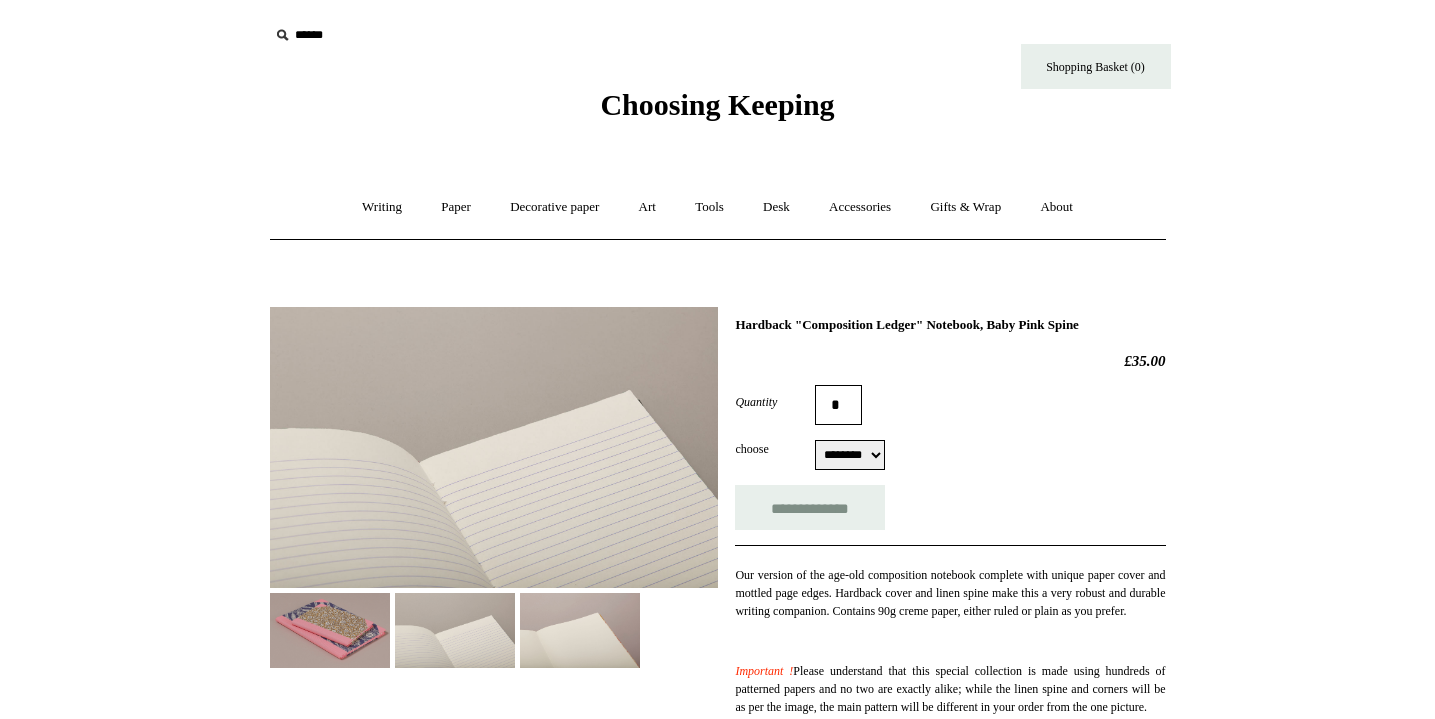 click at bounding box center [580, 630] 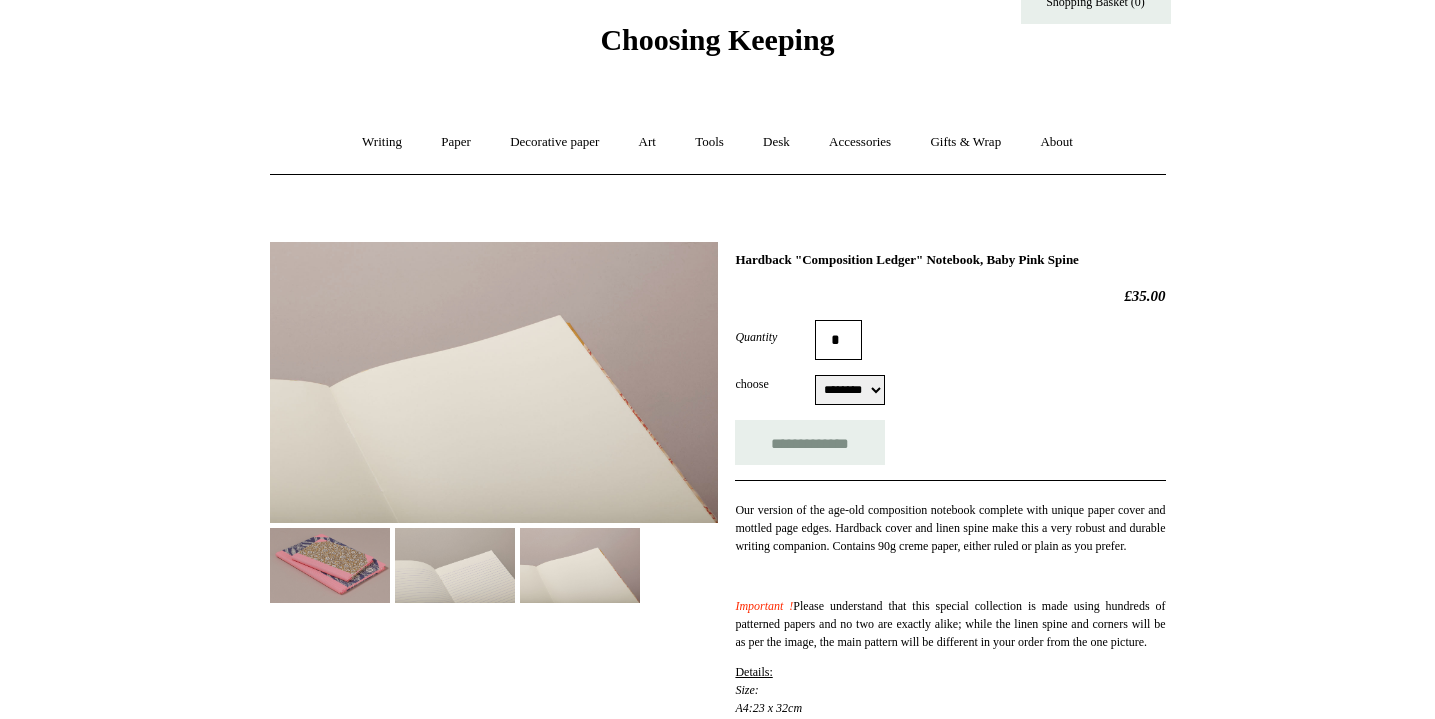 scroll, scrollTop: 66, scrollLeft: 0, axis: vertical 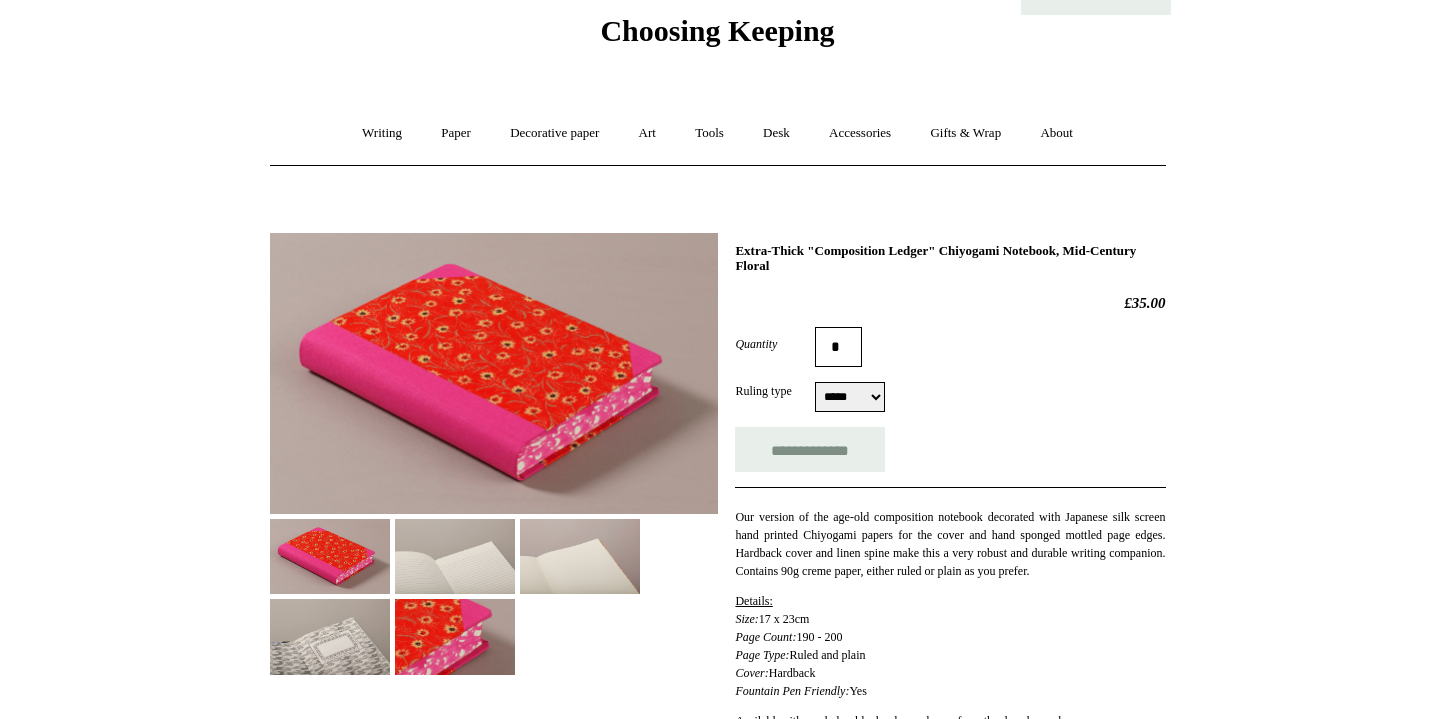 click at bounding box center [330, 636] 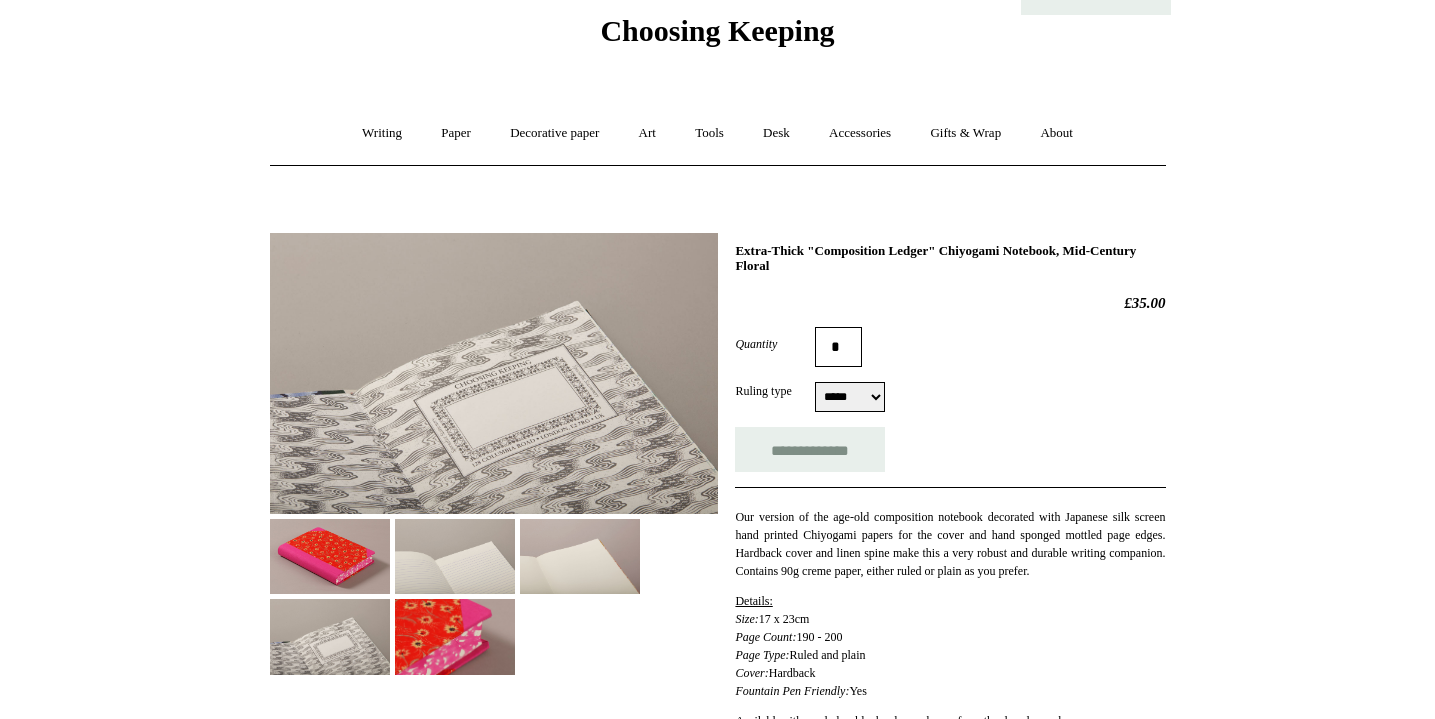 click at bounding box center [455, 636] 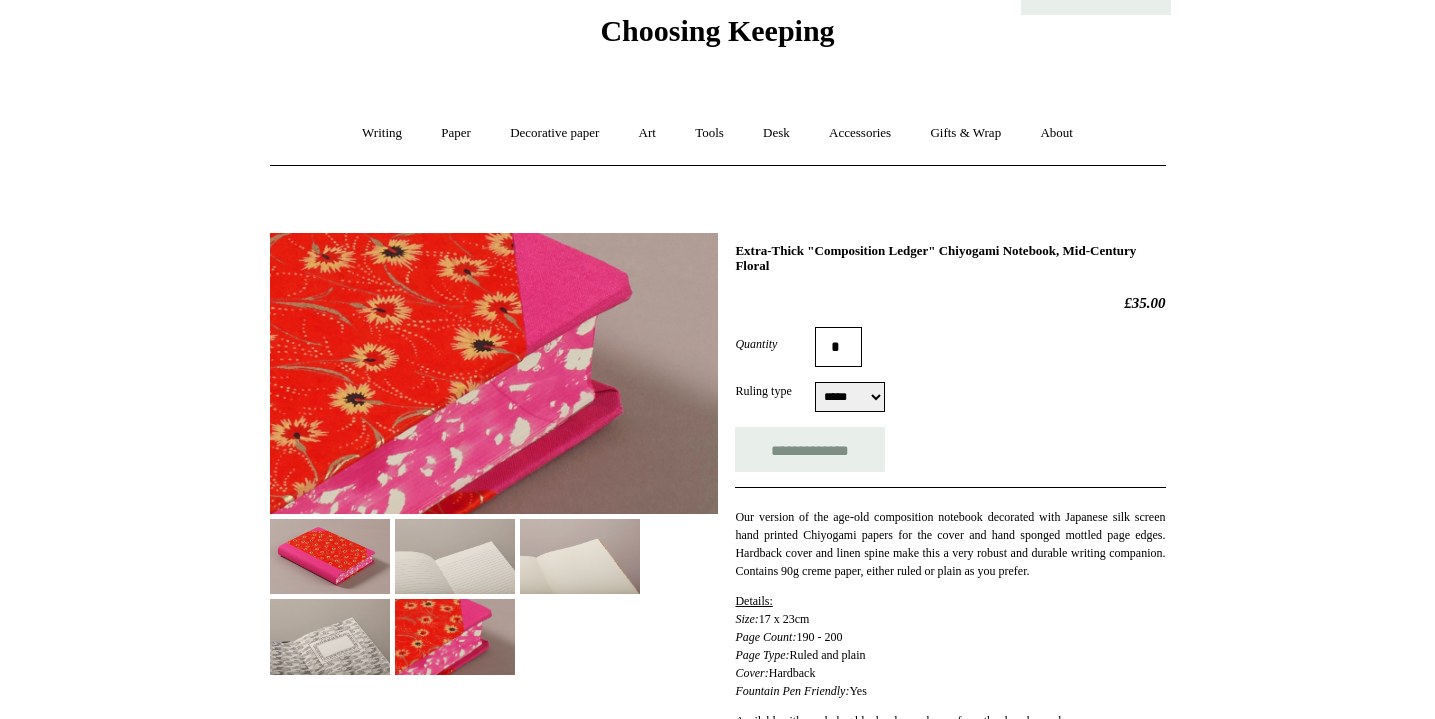 click at bounding box center (580, 556) 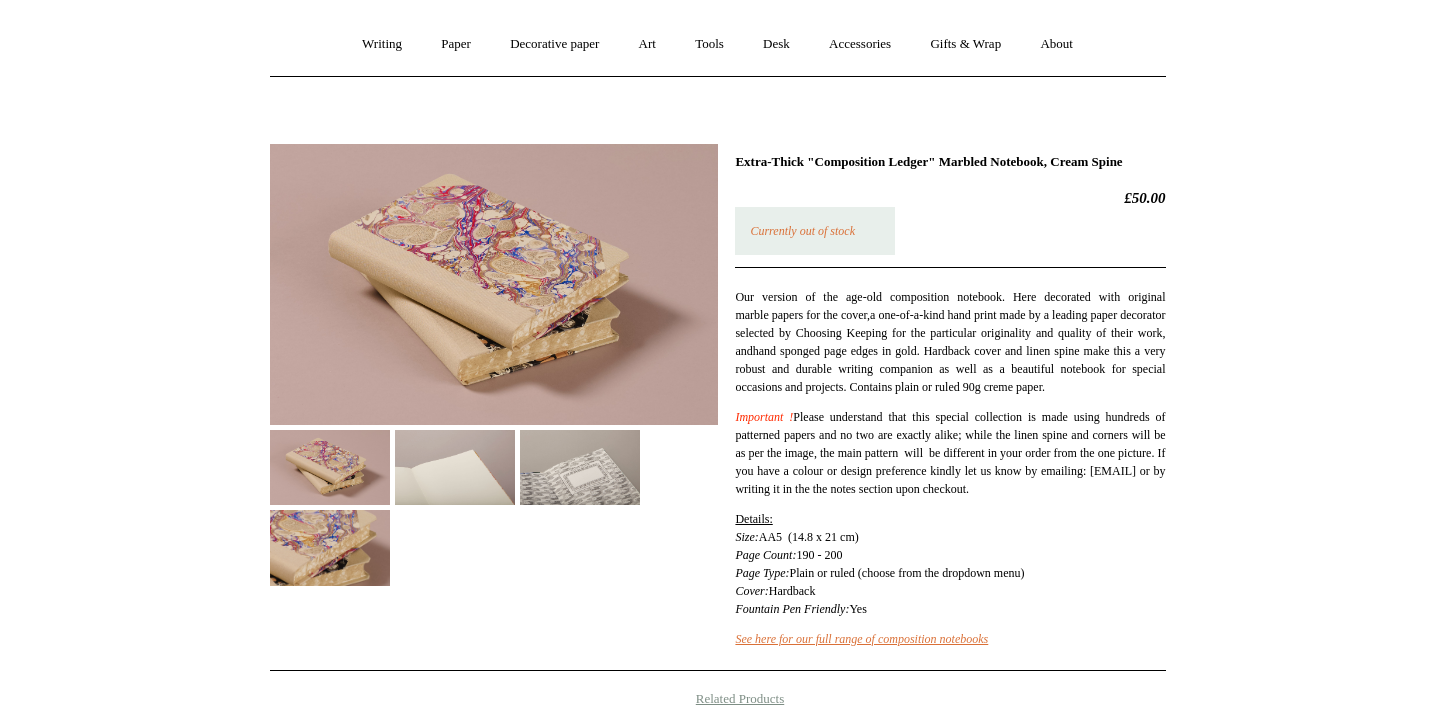 scroll, scrollTop: 182, scrollLeft: 0, axis: vertical 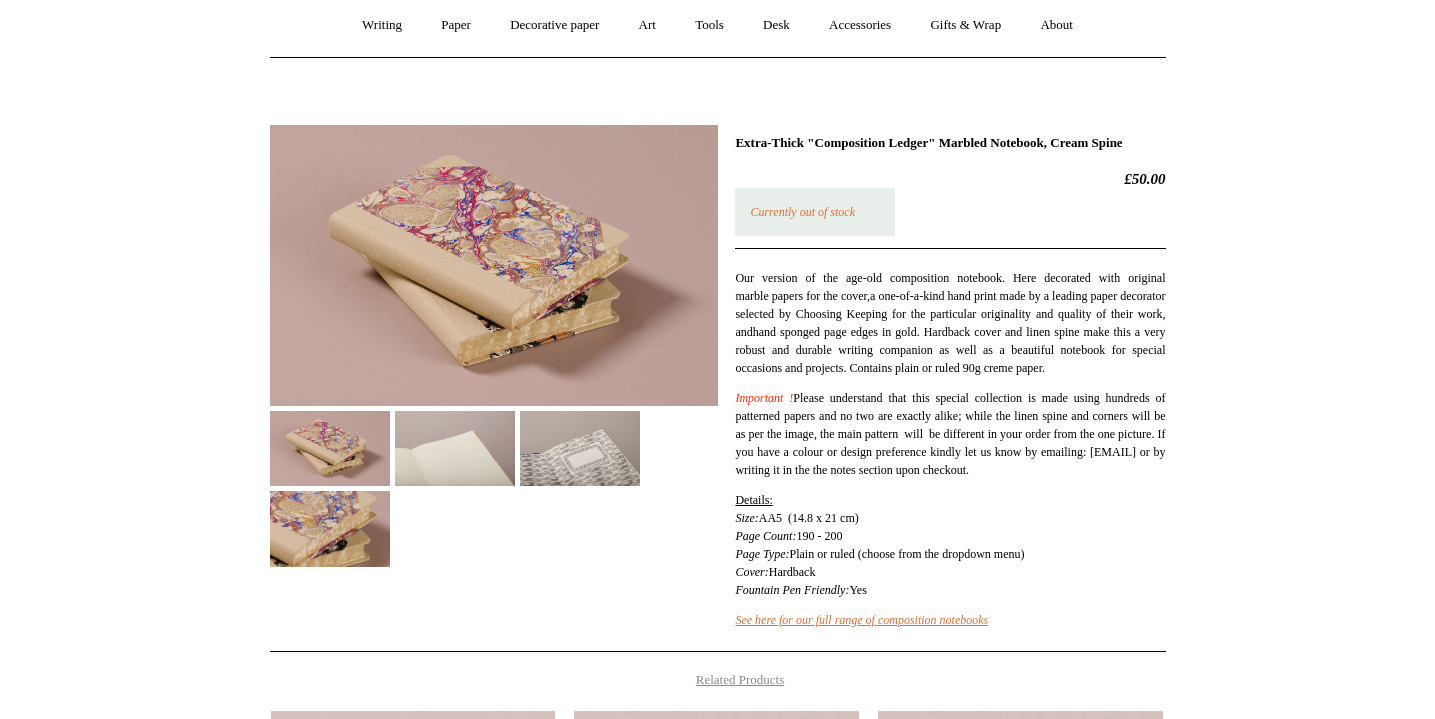 click at bounding box center (330, 448) 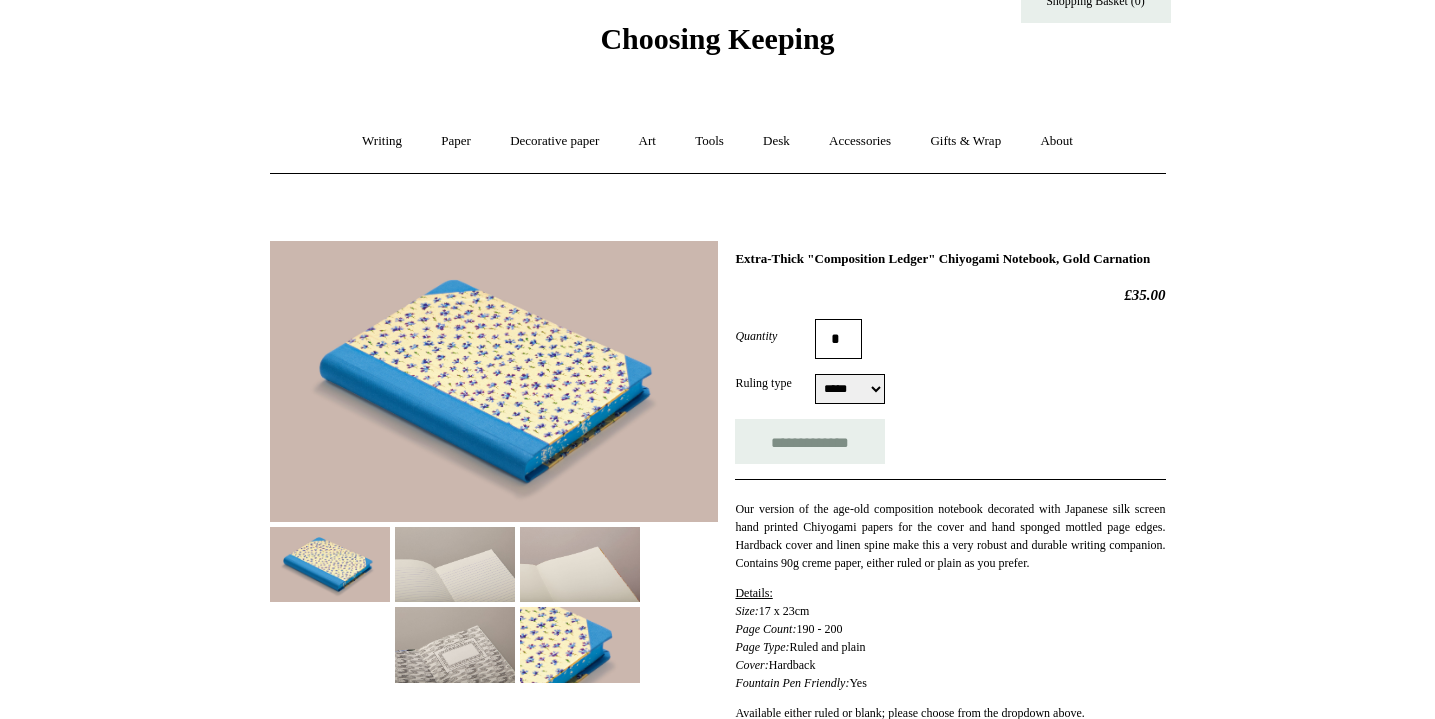 scroll, scrollTop: 146, scrollLeft: 0, axis: vertical 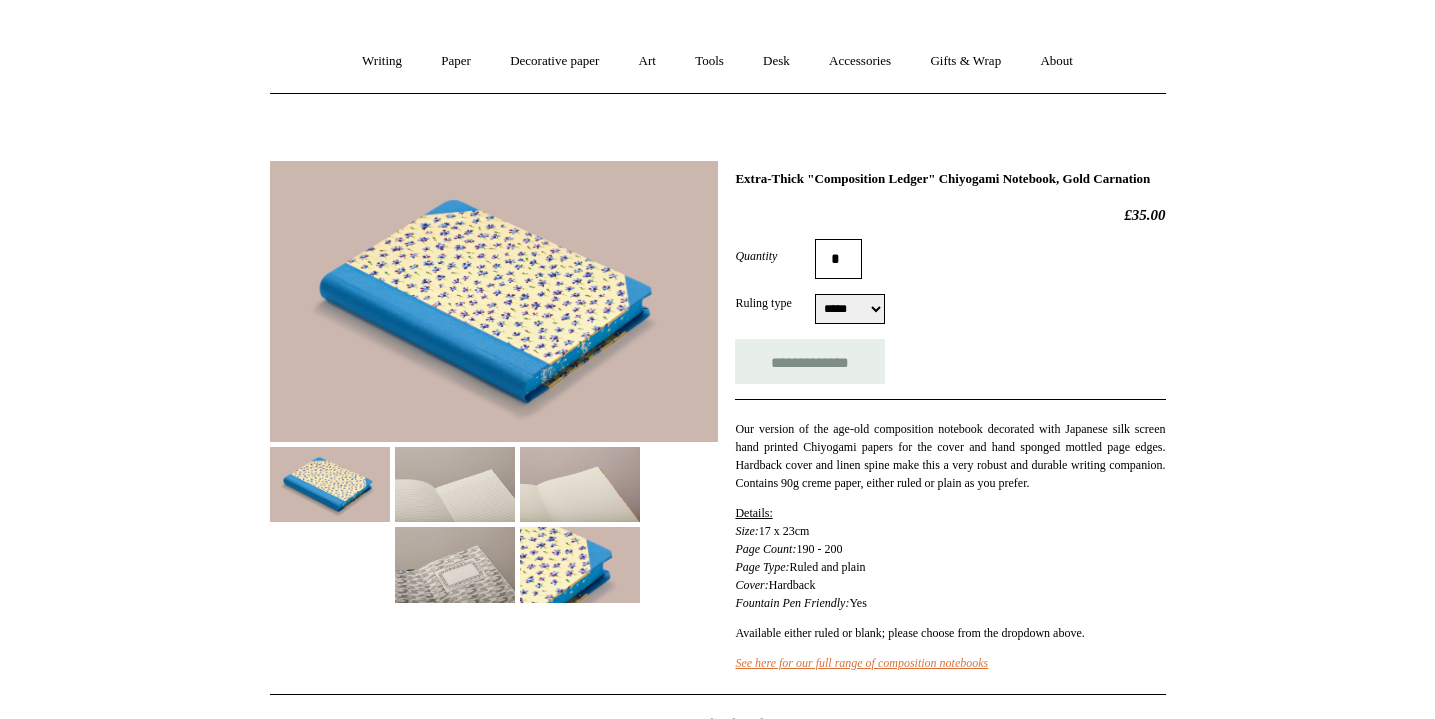 click at bounding box center [580, 564] 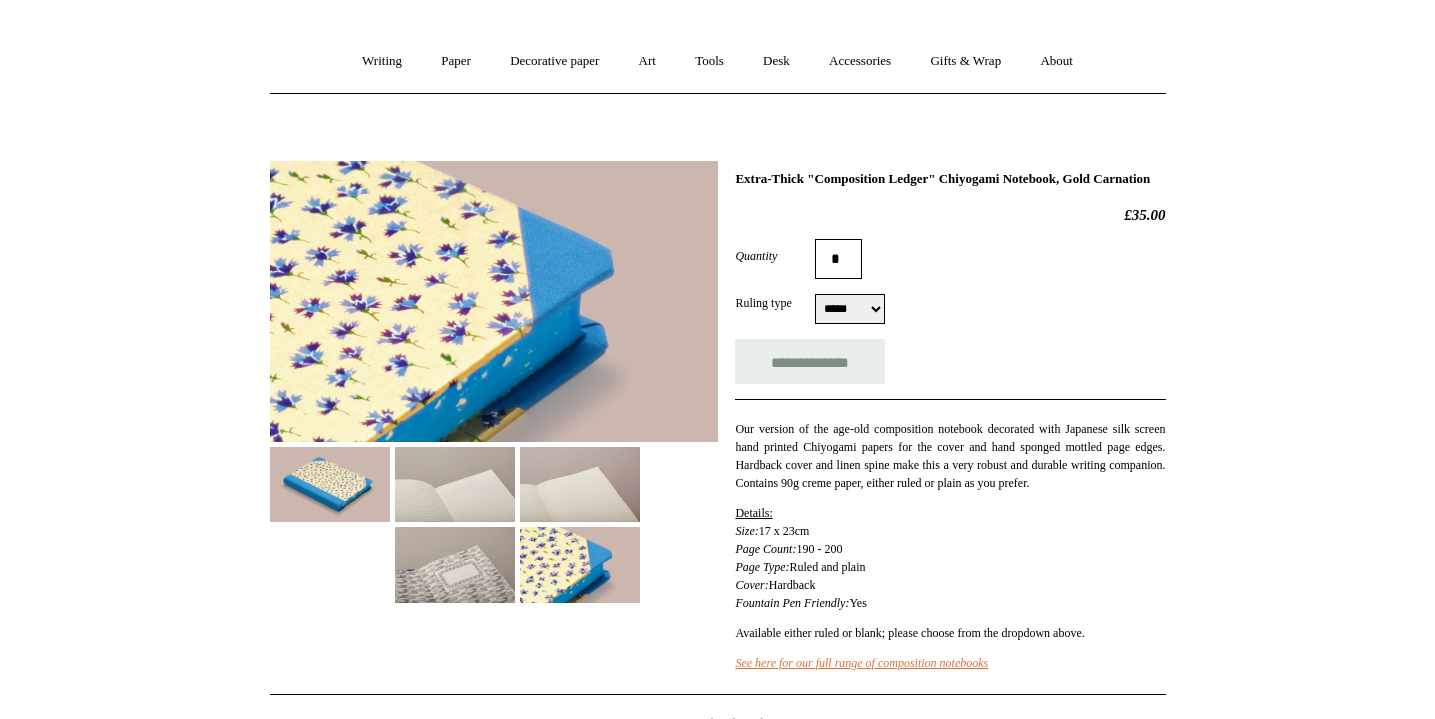click at bounding box center (455, 564) 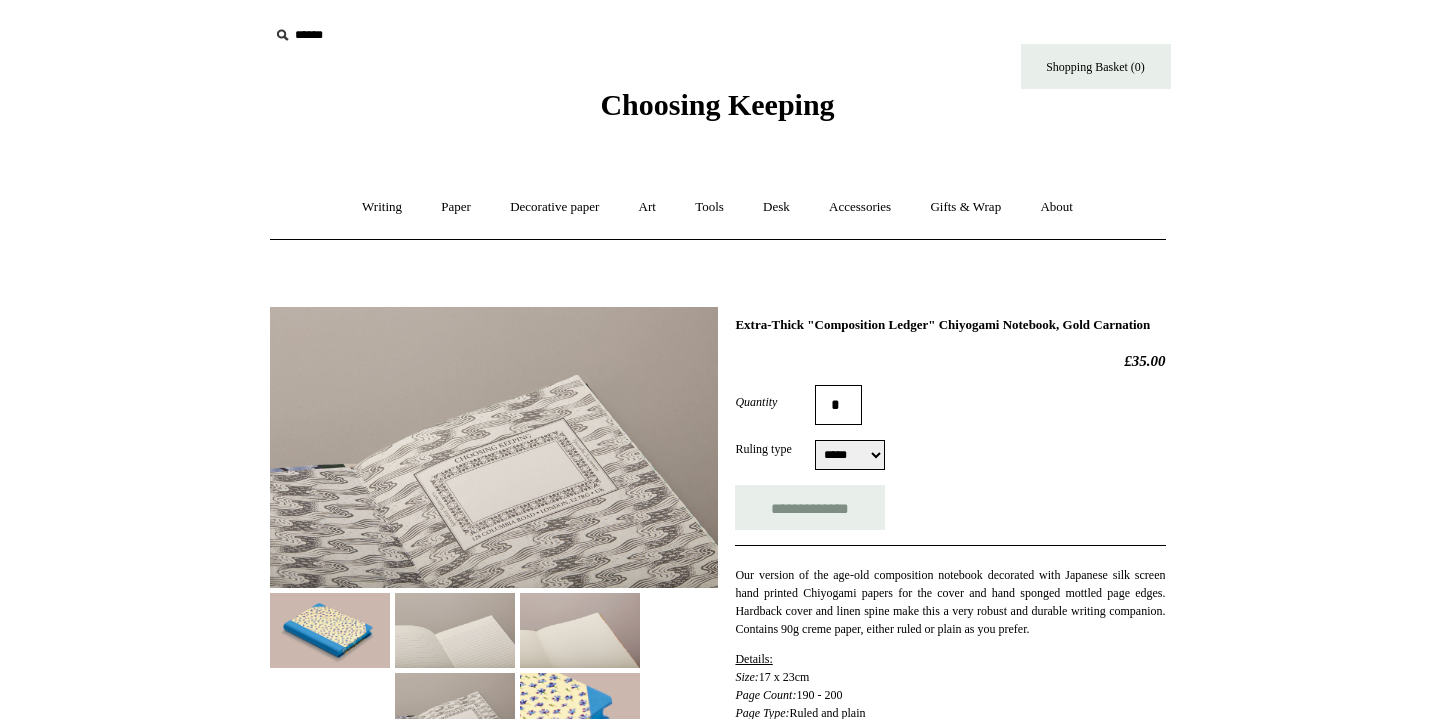 scroll, scrollTop: 0, scrollLeft: 0, axis: both 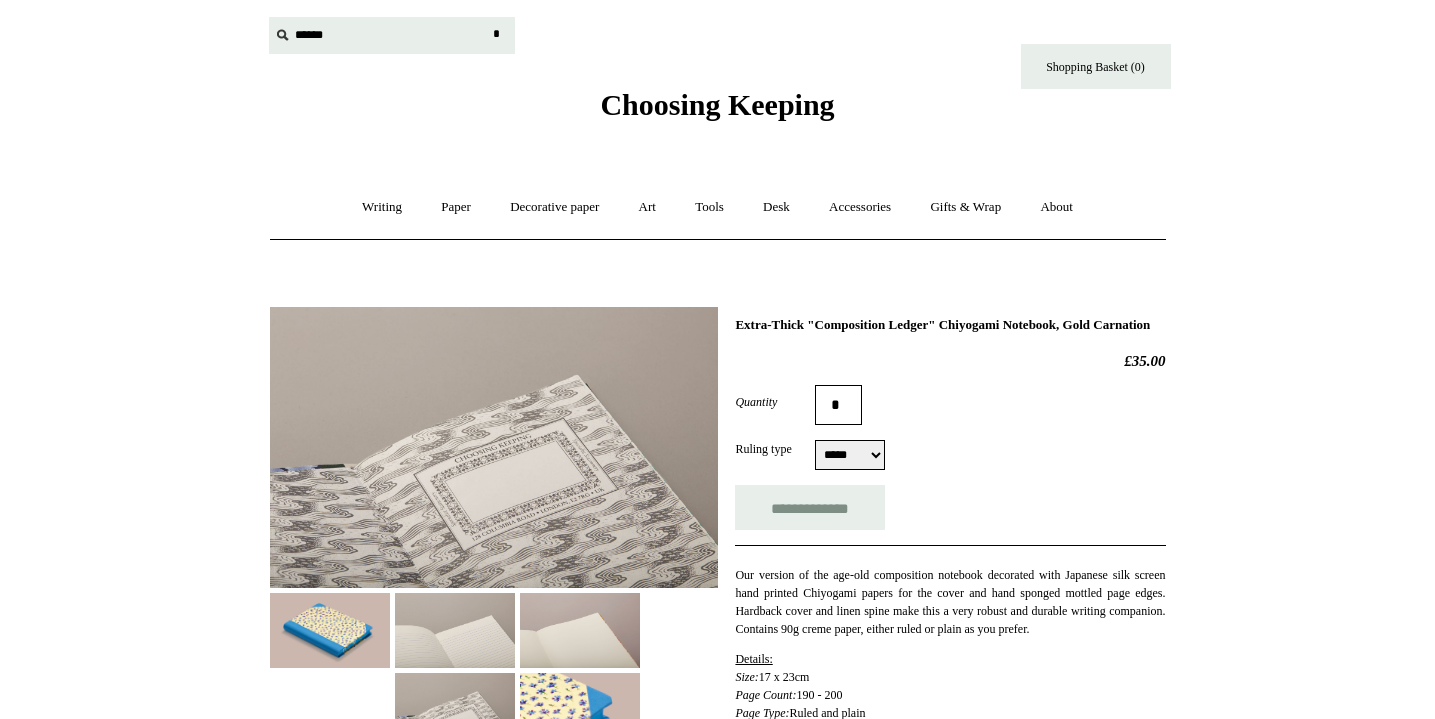 click at bounding box center (392, 35) 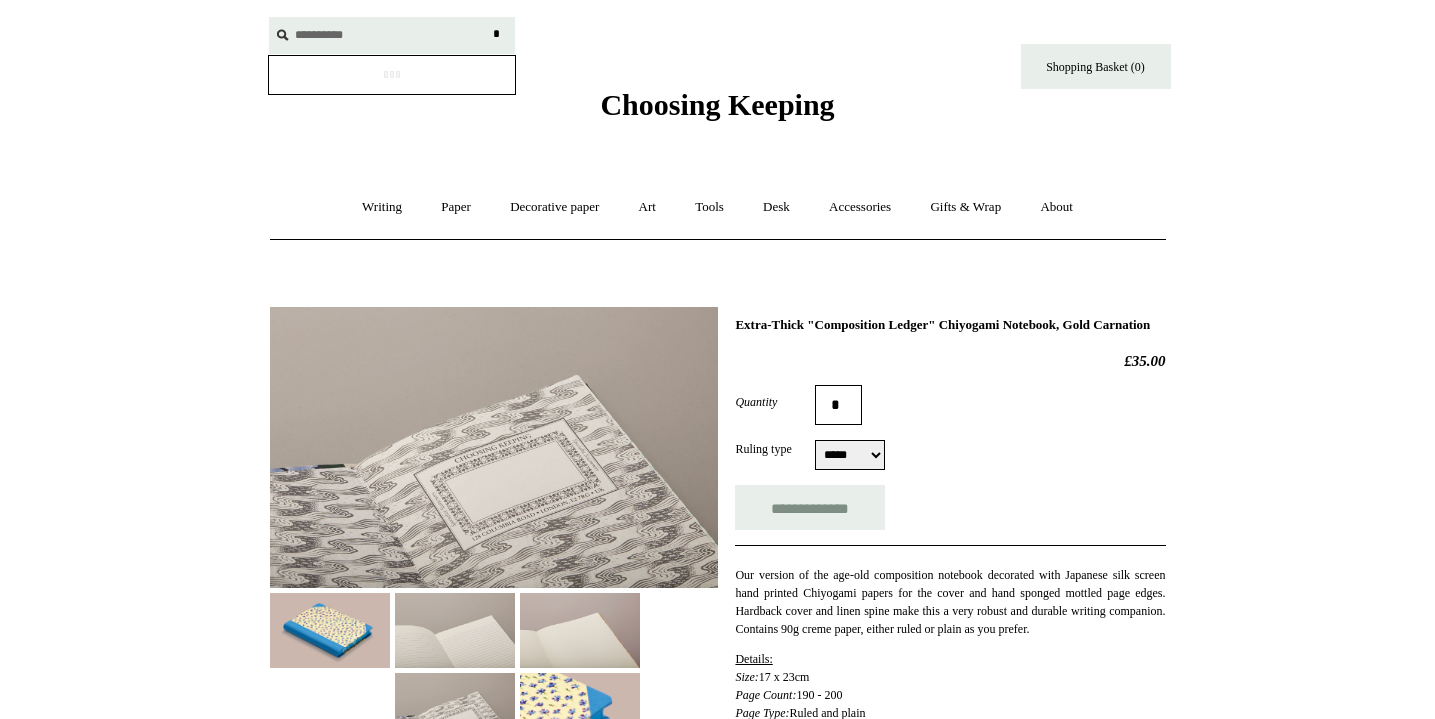 type on "**********" 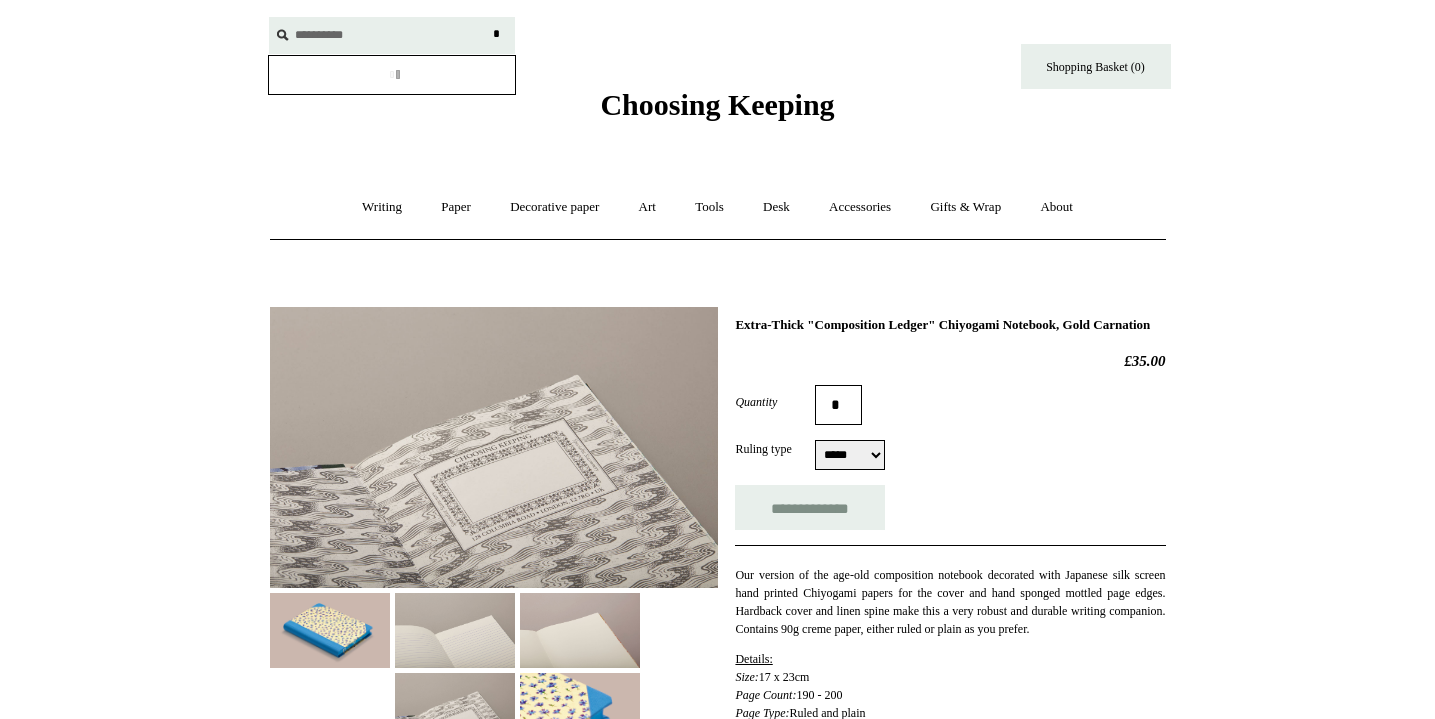 click on "*" at bounding box center (497, 34) 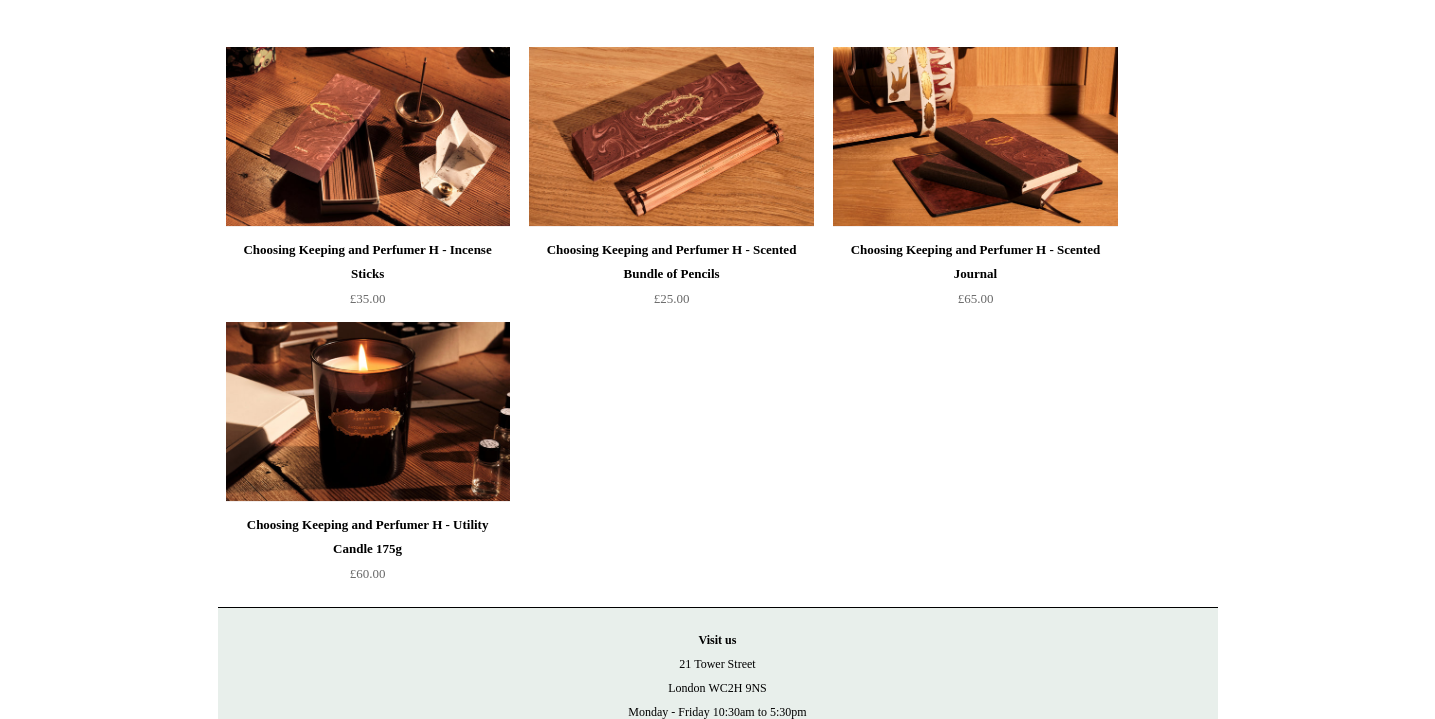 scroll, scrollTop: 376, scrollLeft: 0, axis: vertical 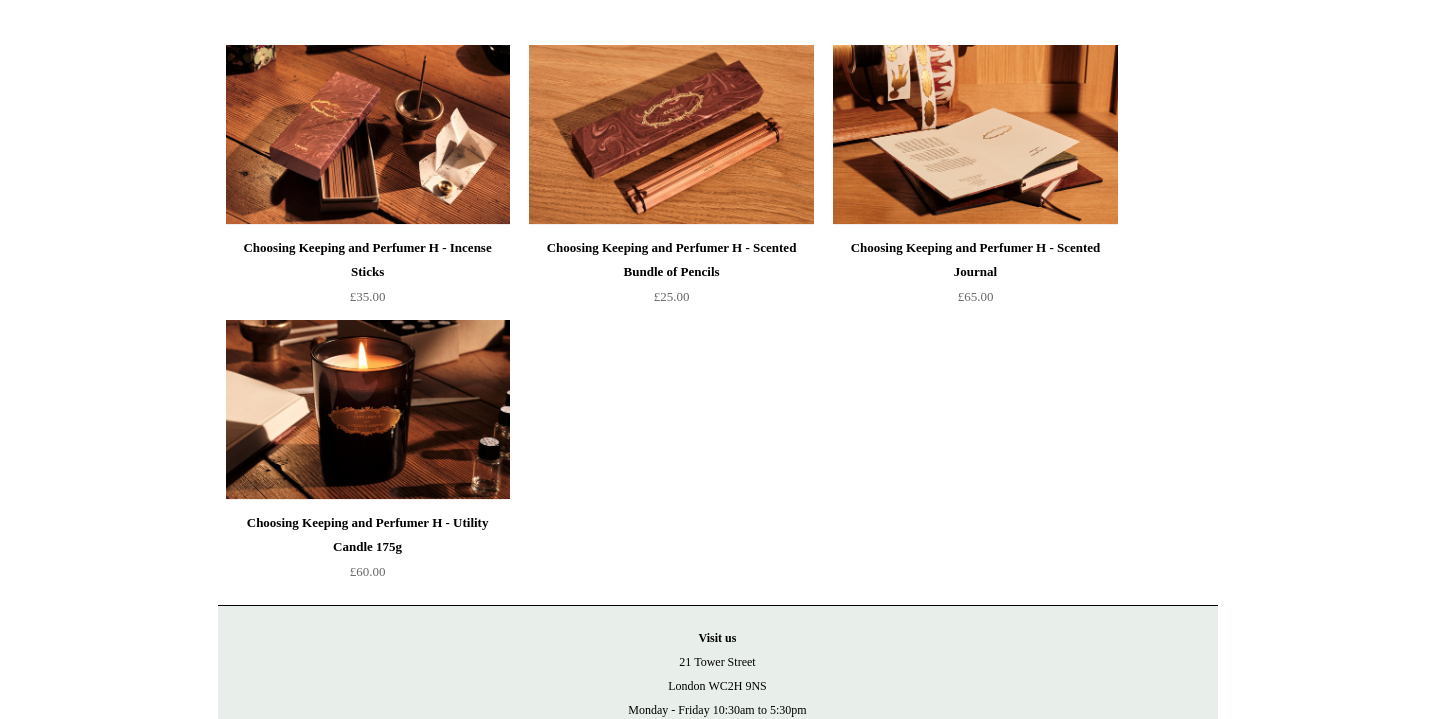 click at bounding box center (975, 135) 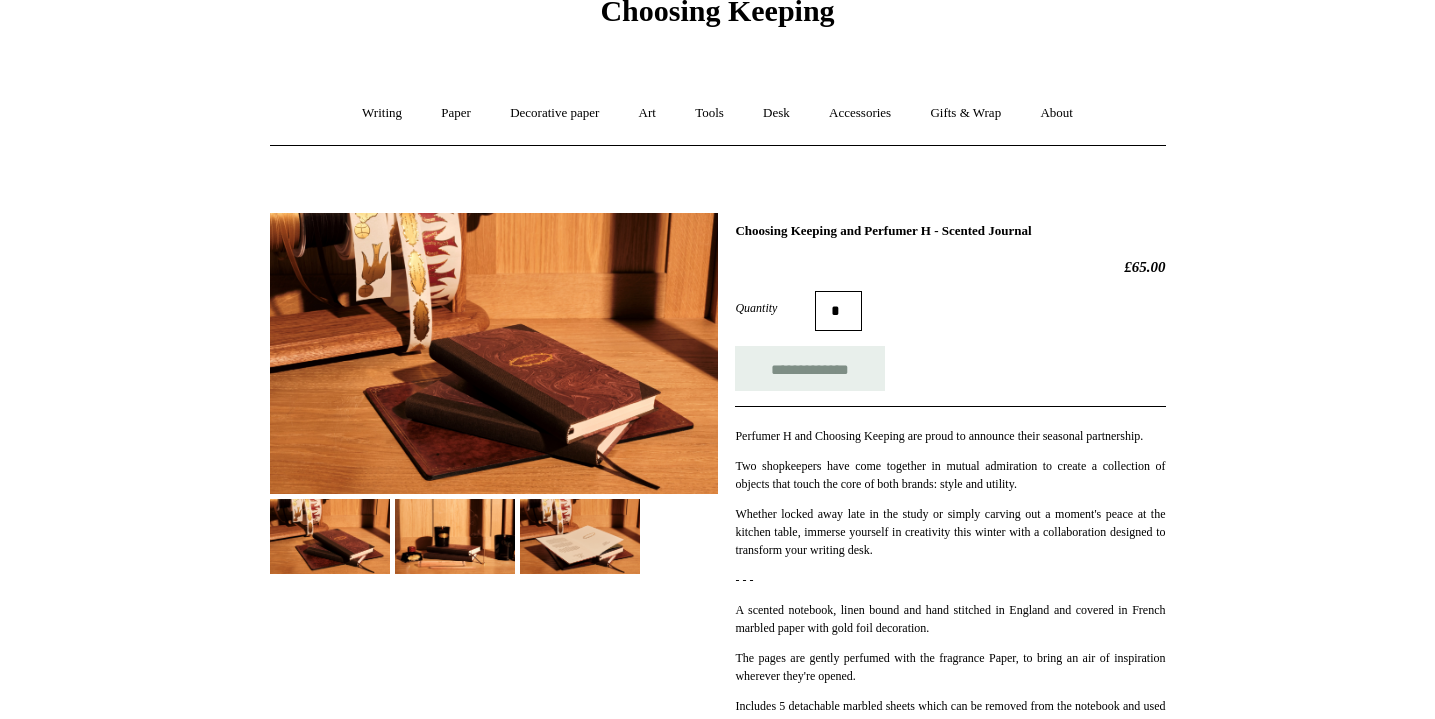 scroll, scrollTop: 95, scrollLeft: 0, axis: vertical 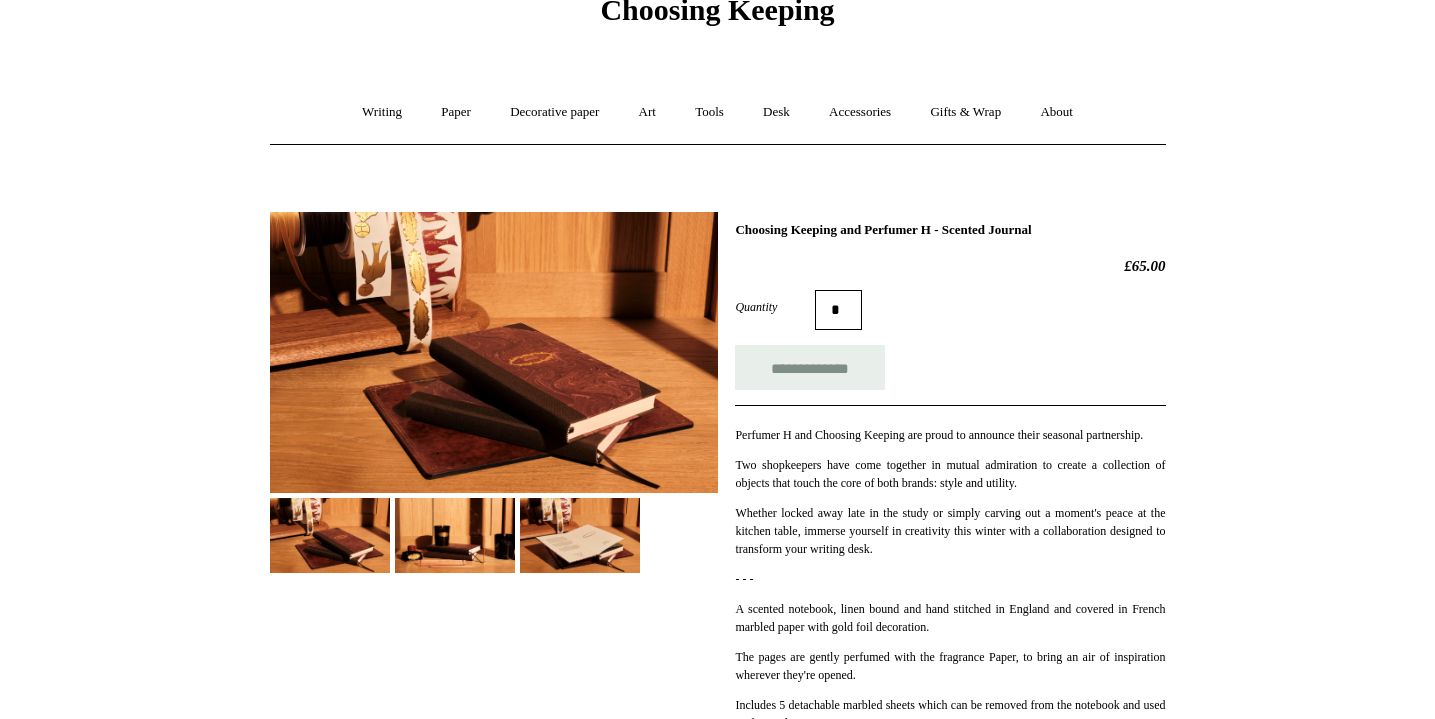 click at bounding box center [455, 535] 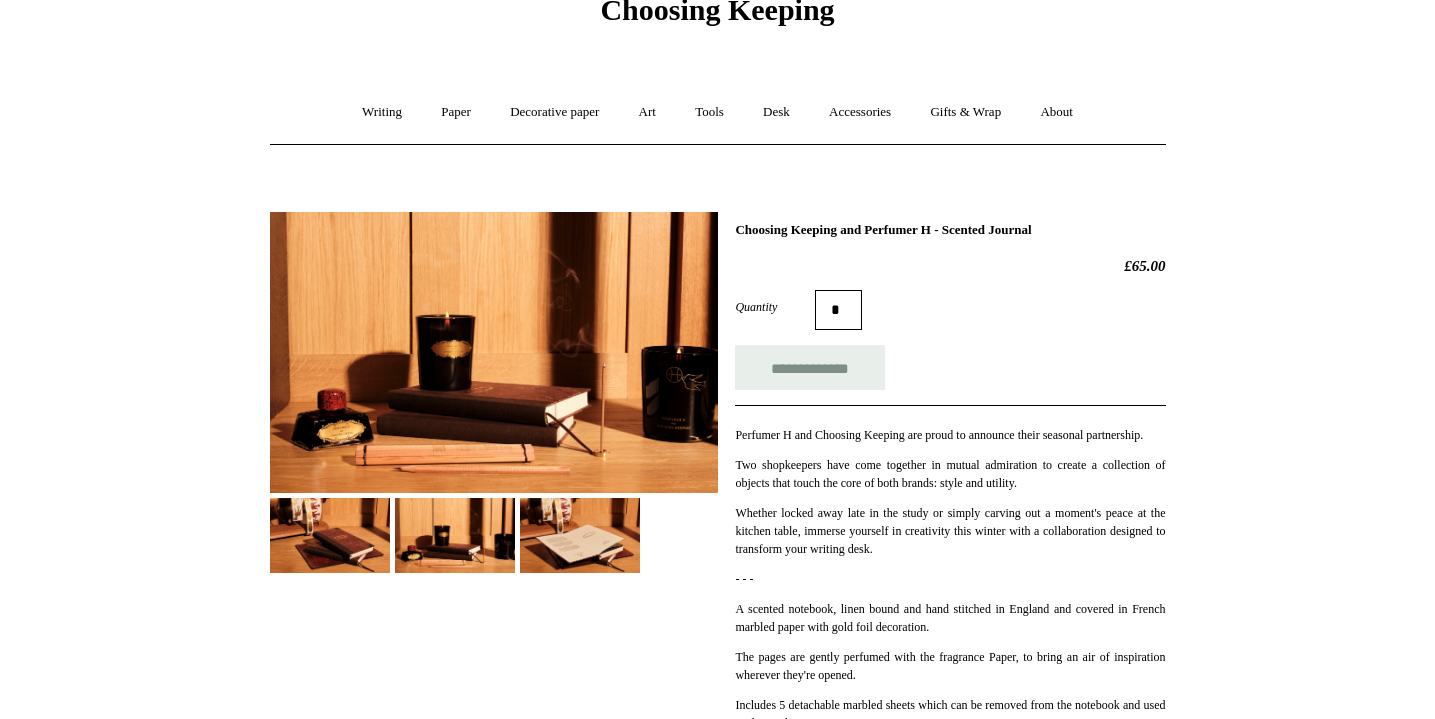 click at bounding box center (580, 535) 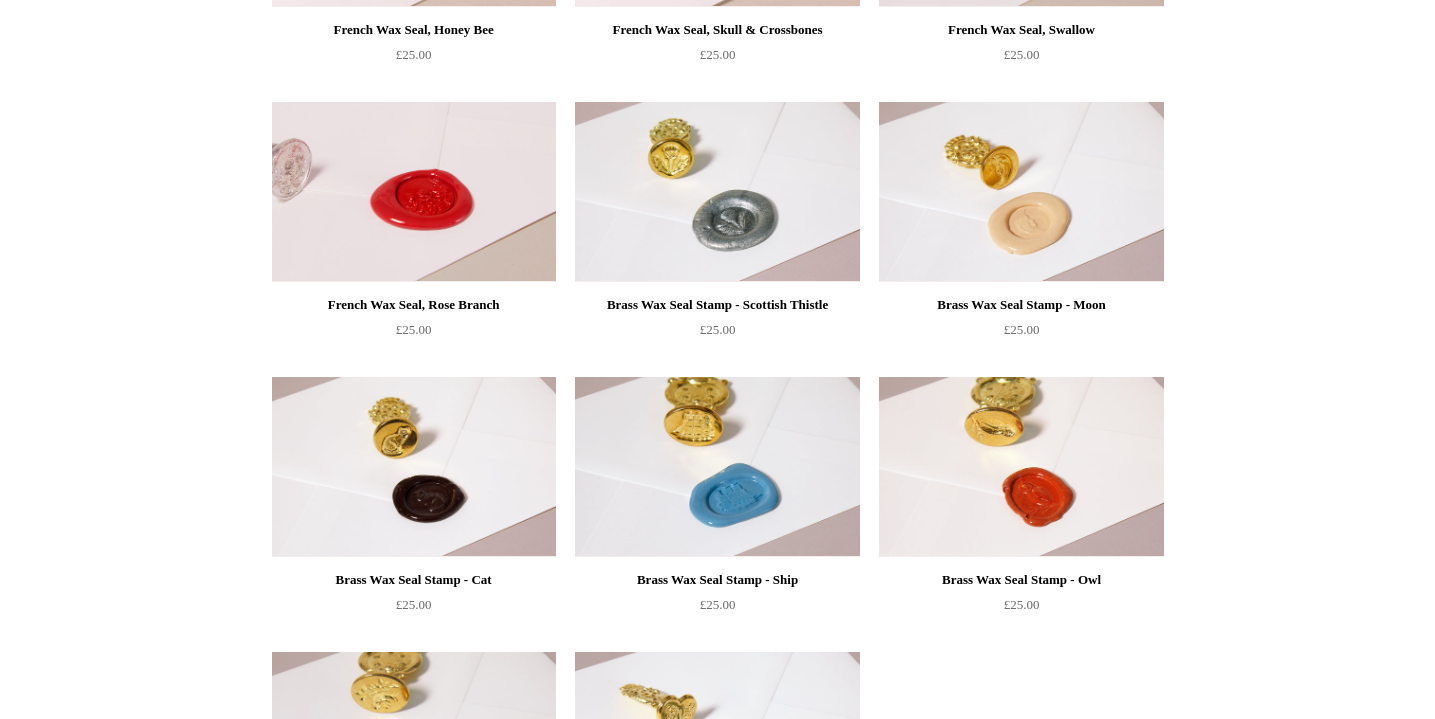 scroll, scrollTop: 1365, scrollLeft: 0, axis: vertical 